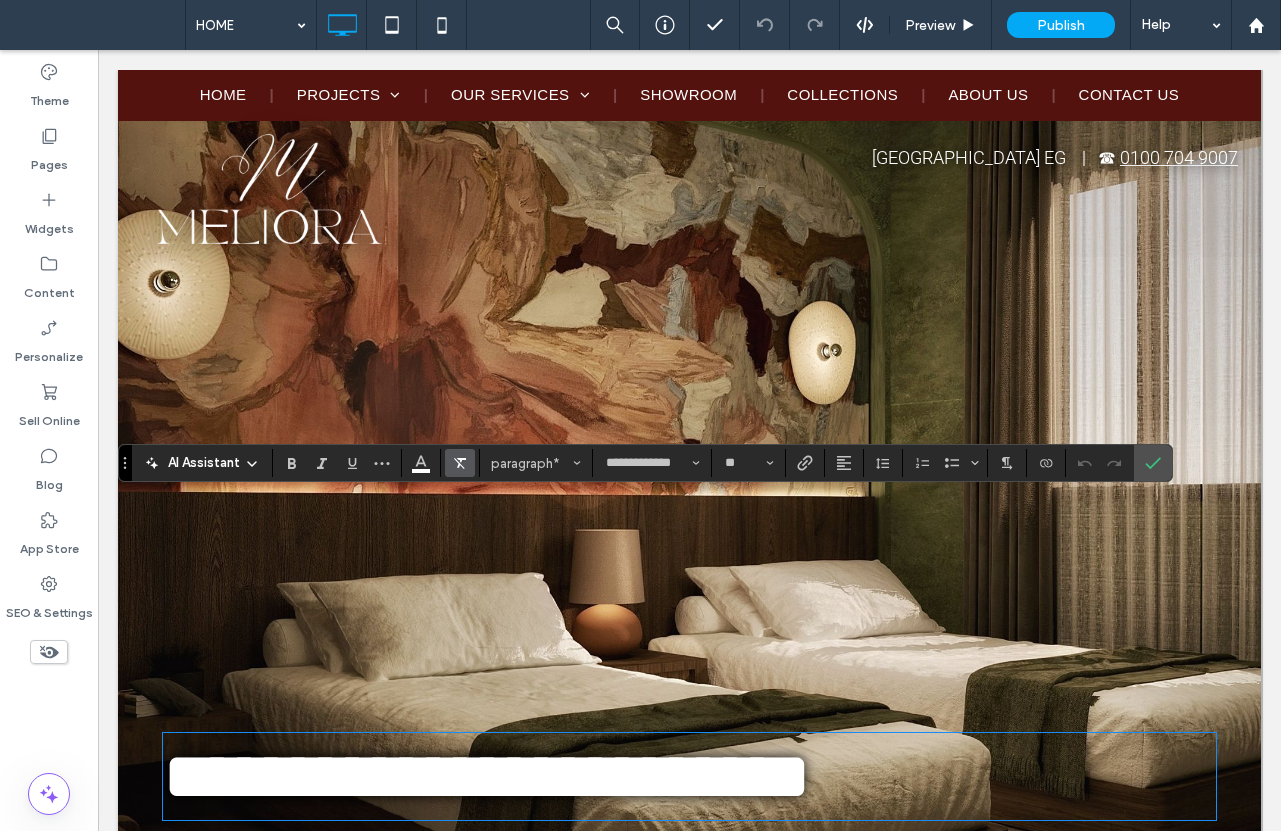 scroll, scrollTop: 236, scrollLeft: 0, axis: vertical 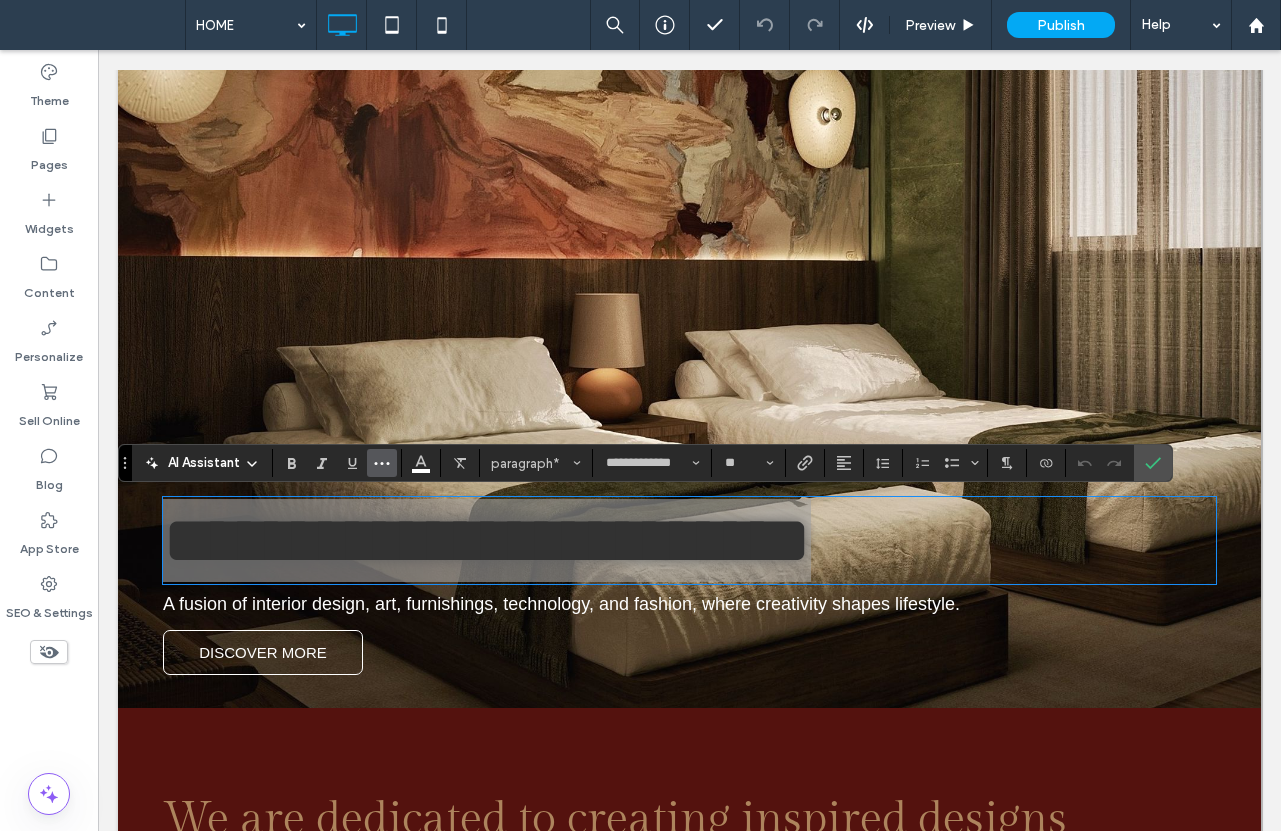 click 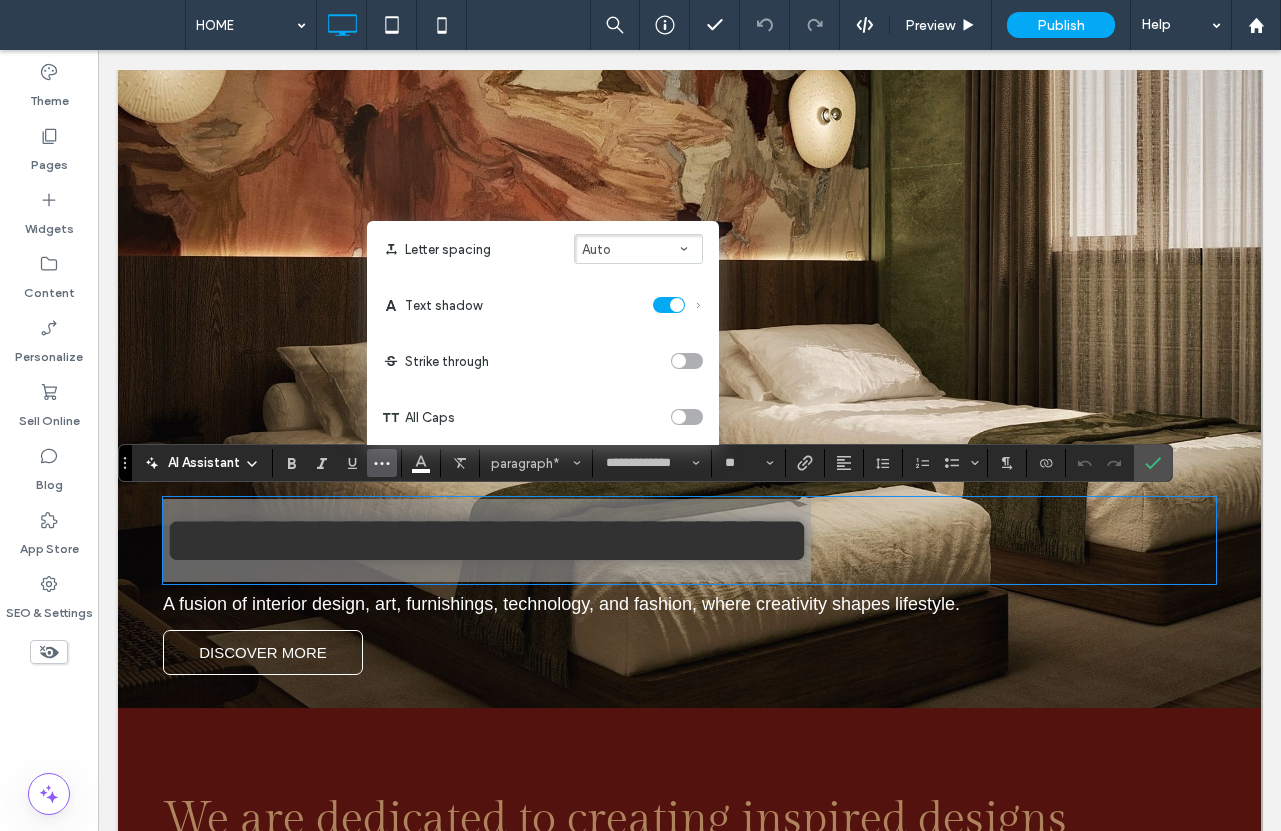 click at bounding box center (687, 417) 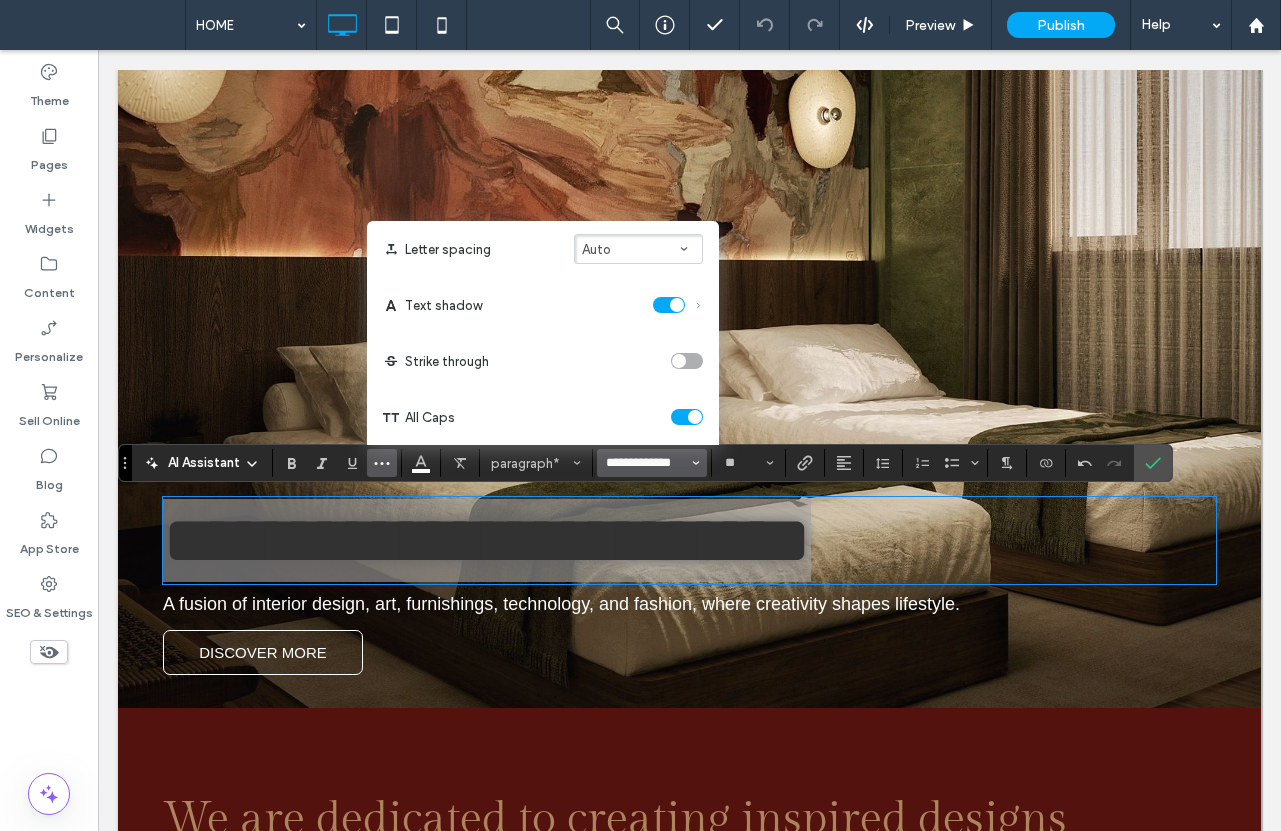 click on "**********" at bounding box center (646, 463) 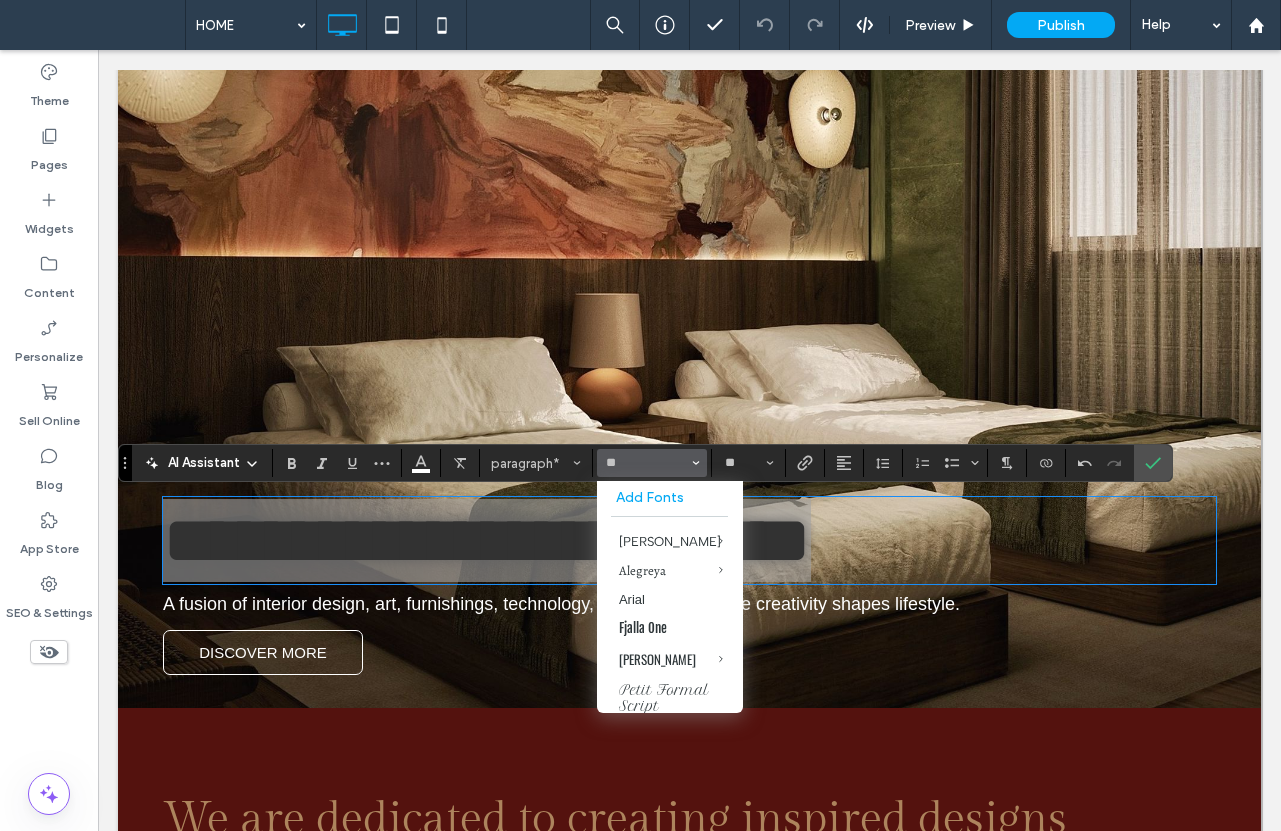 click on "Add Fonts" at bounding box center (670, 497) 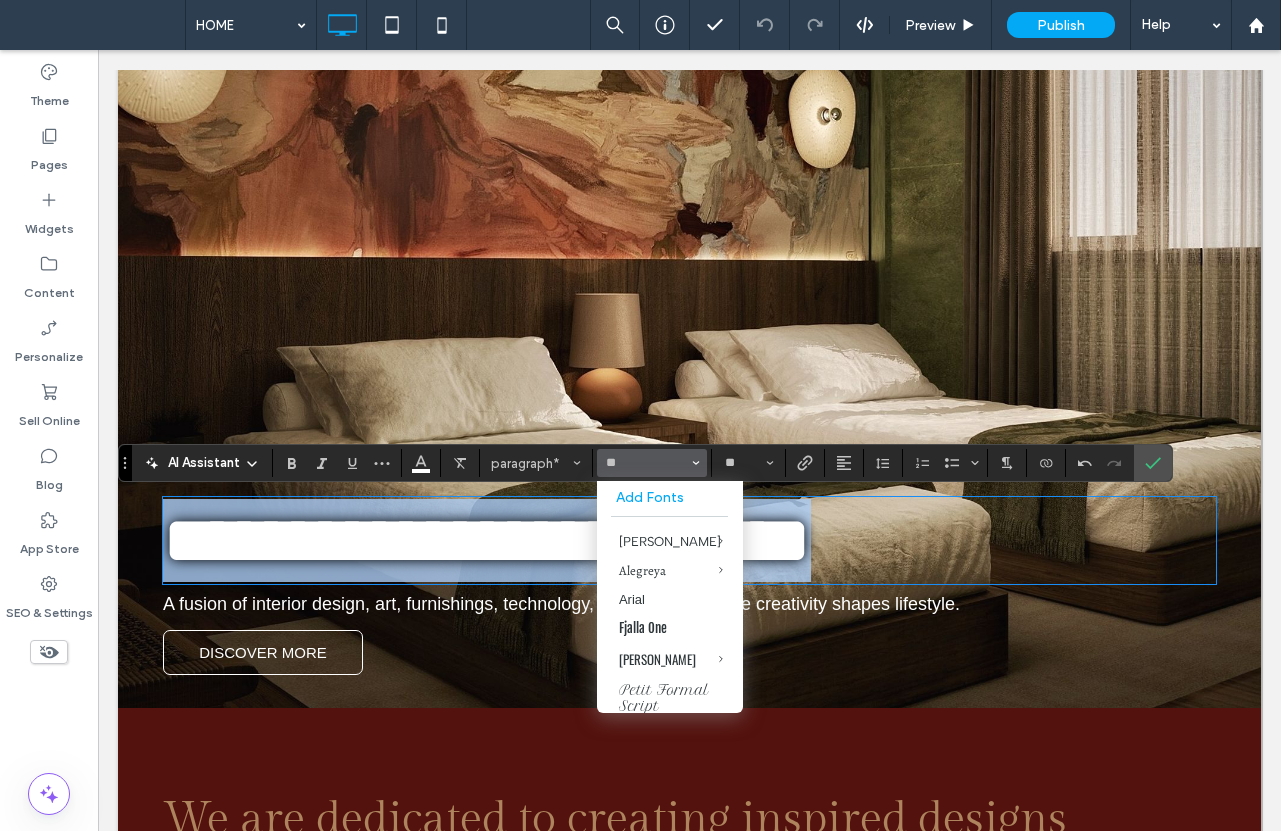 type on "**********" 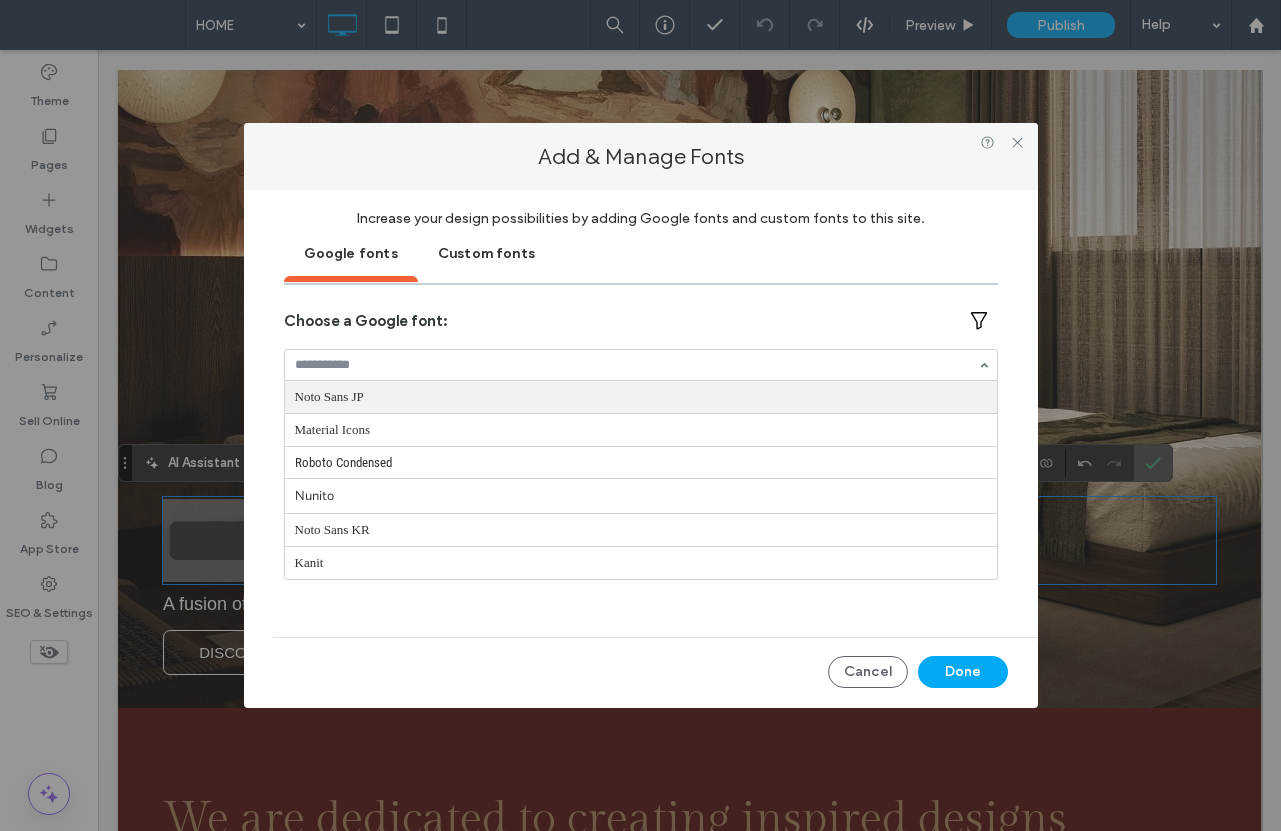 click at bounding box center (636, 365) 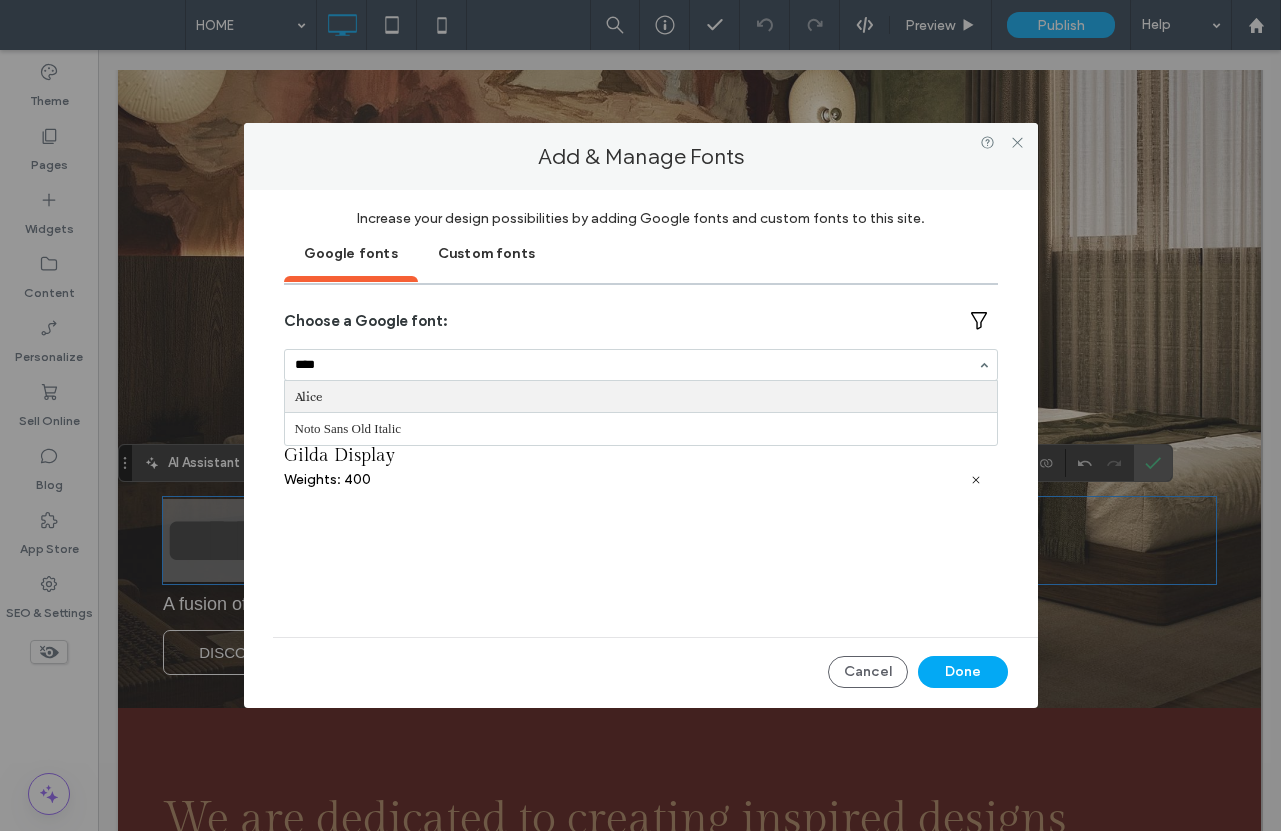 type on "*****" 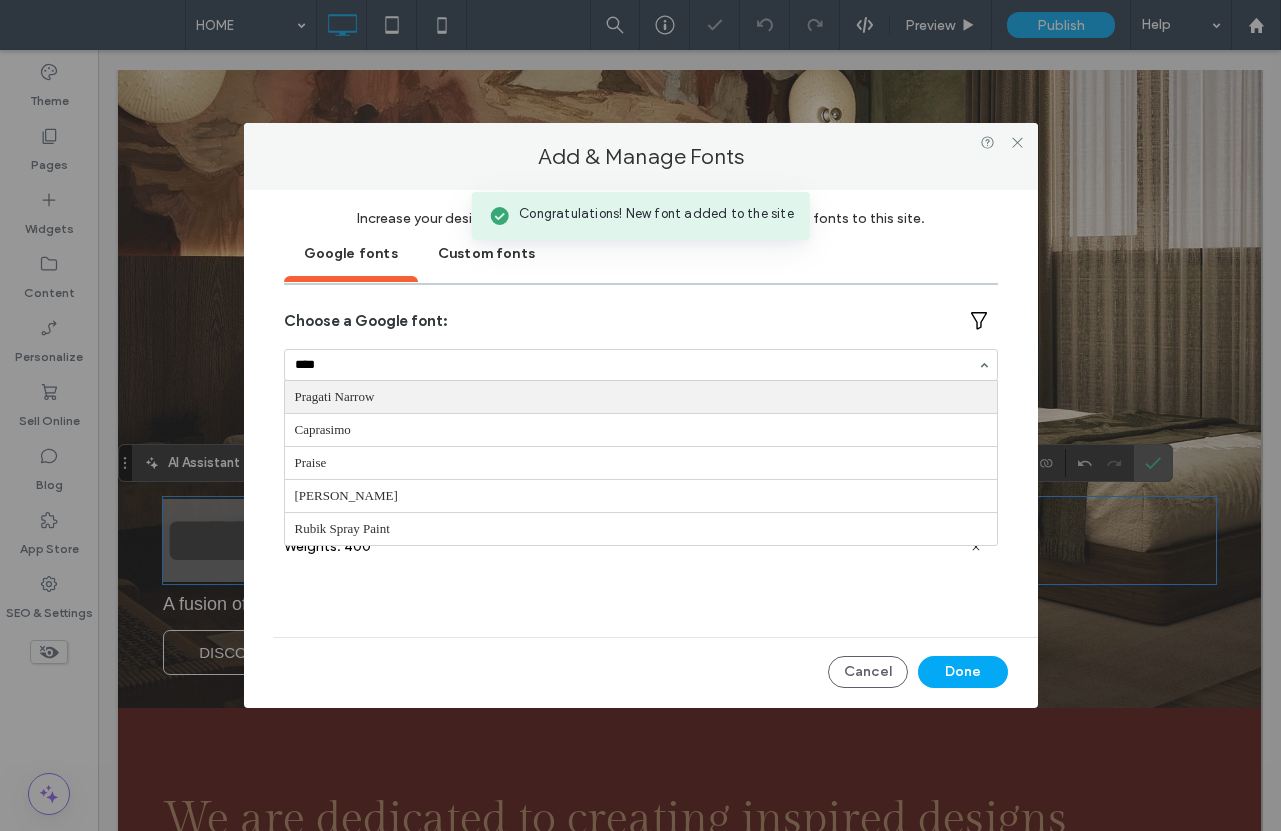 type on "*****" 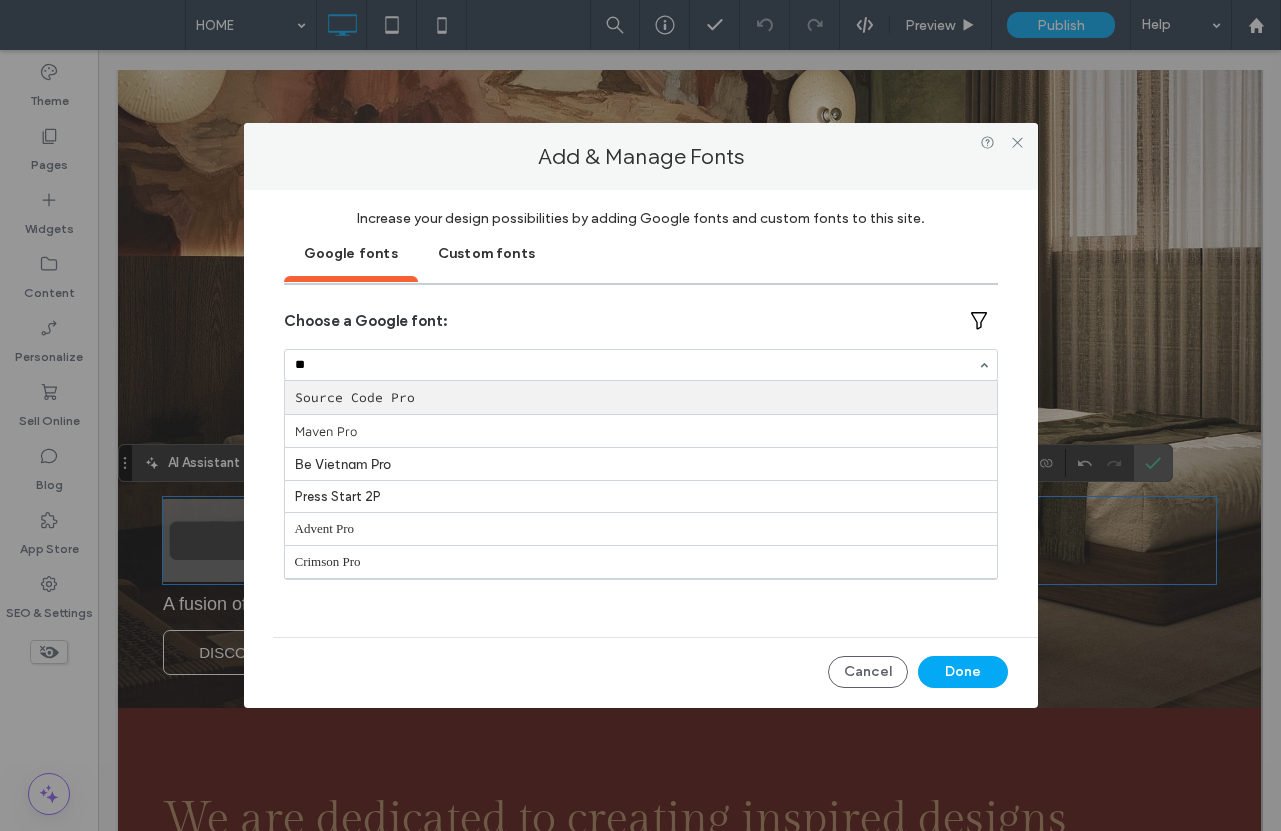 type on "*" 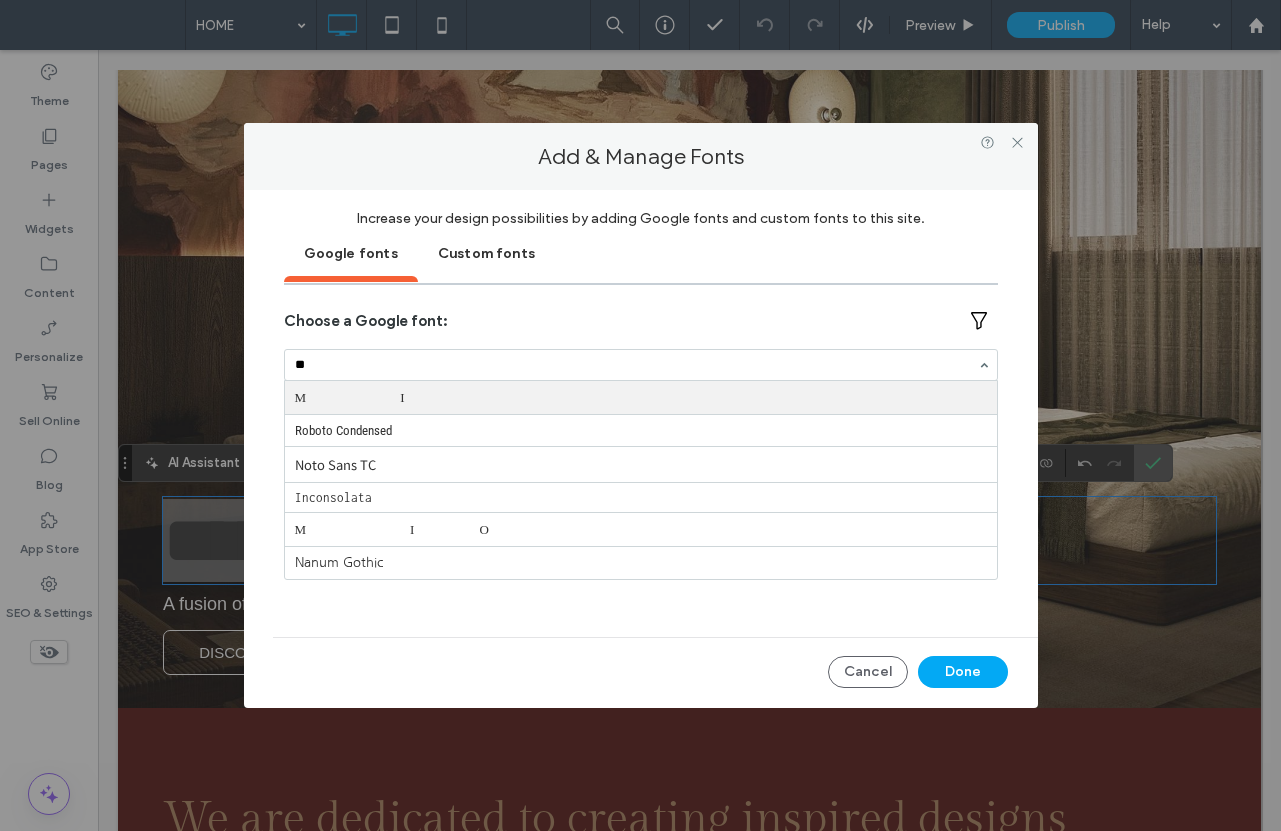 type on "***" 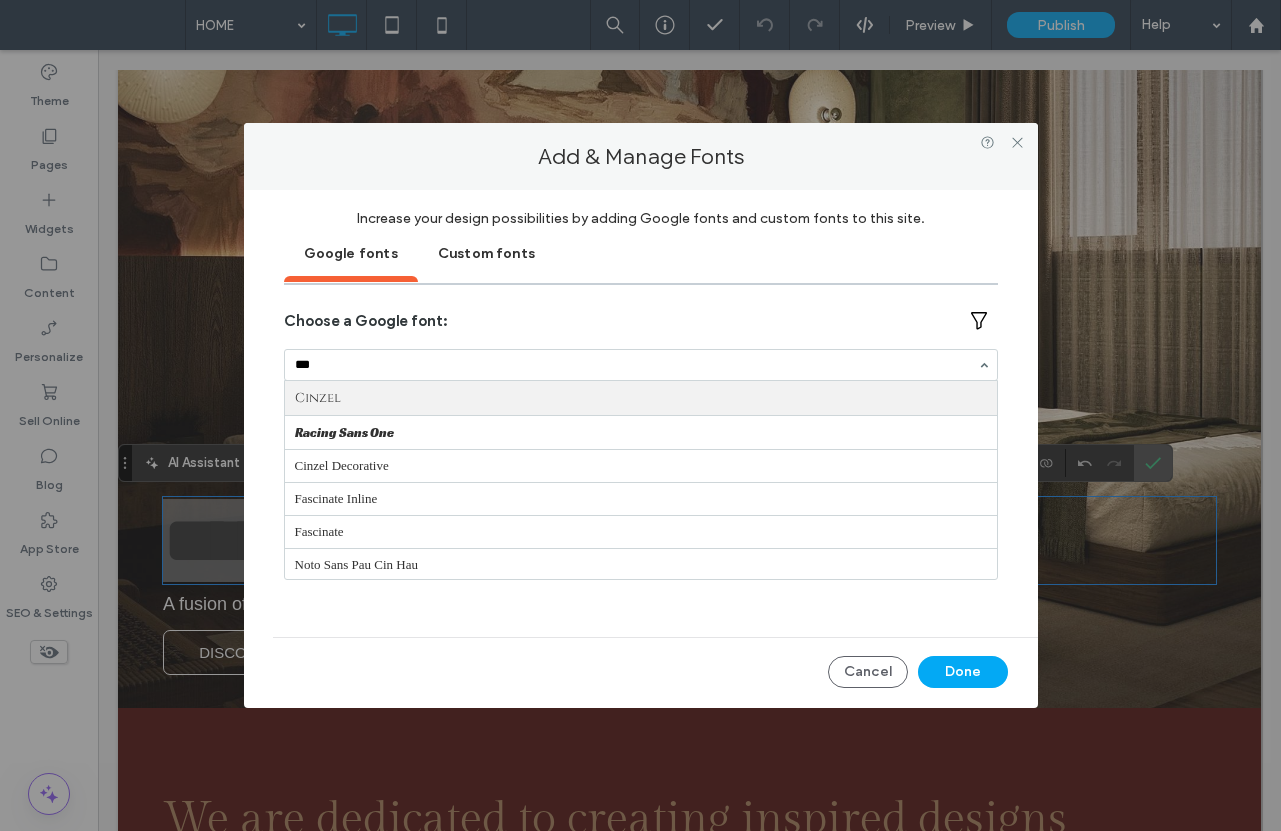 type 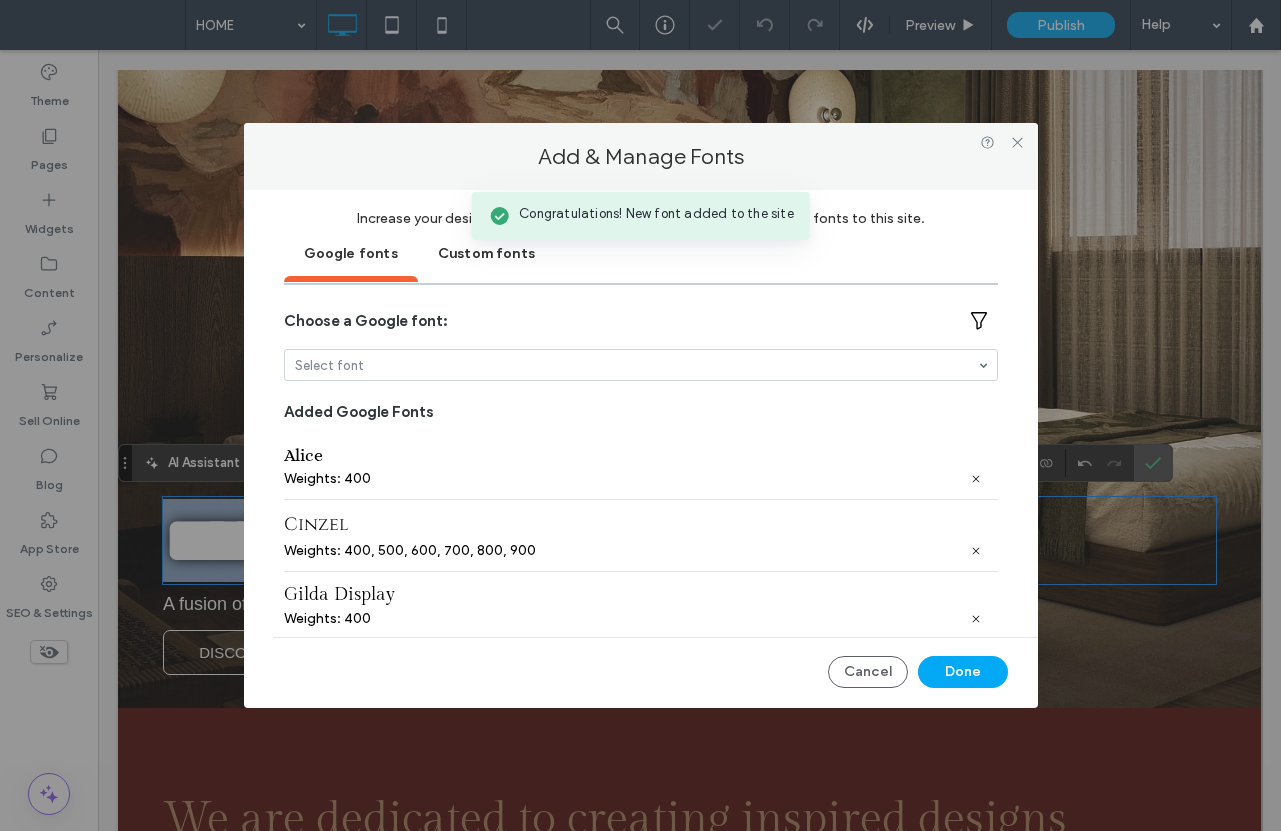 type 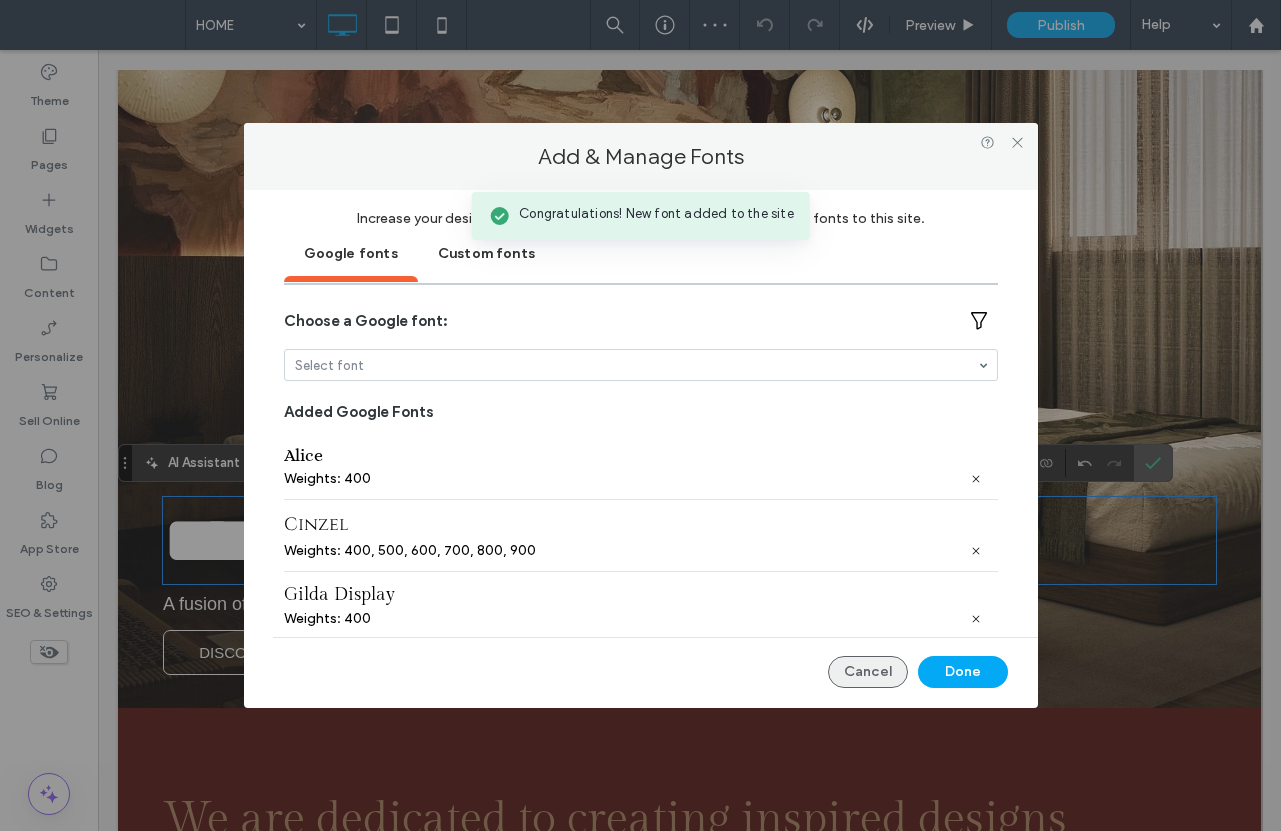 click on "Cancel" at bounding box center [868, 672] 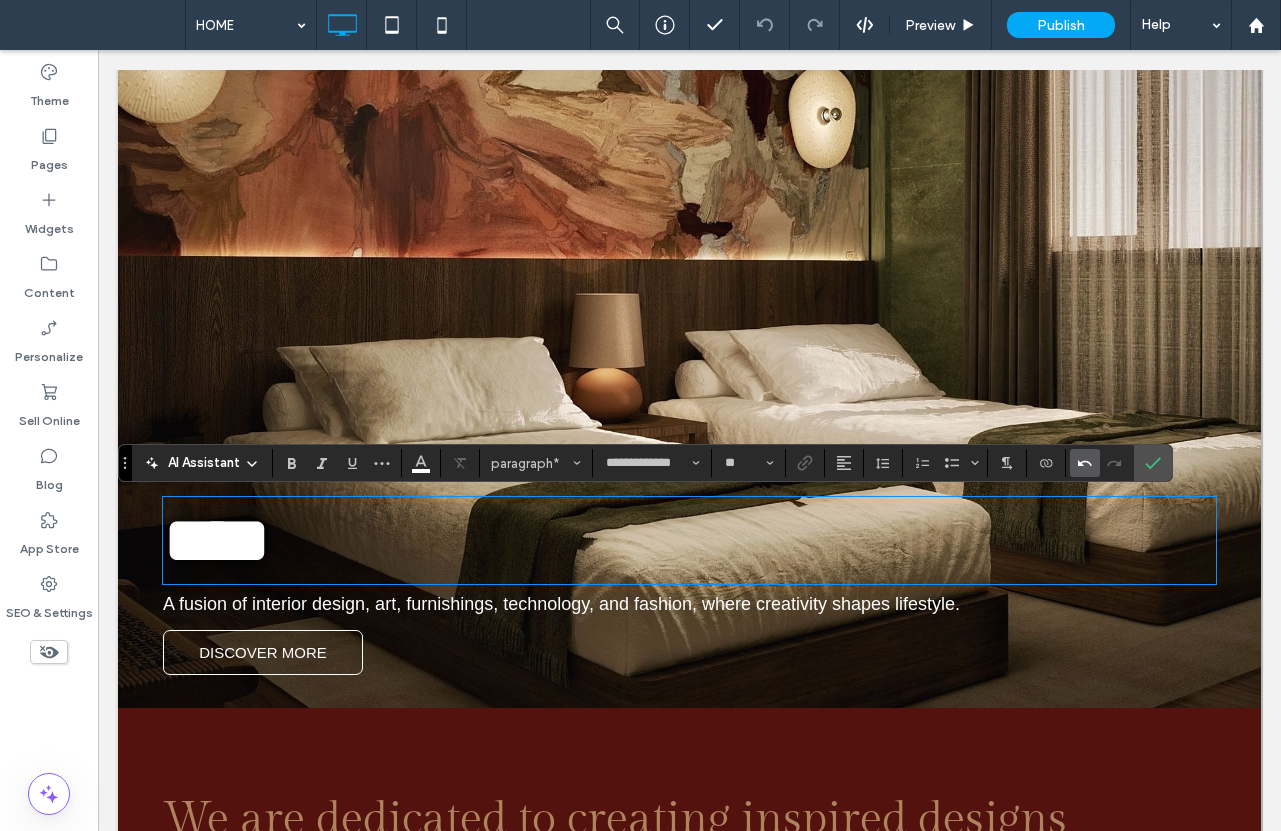 click 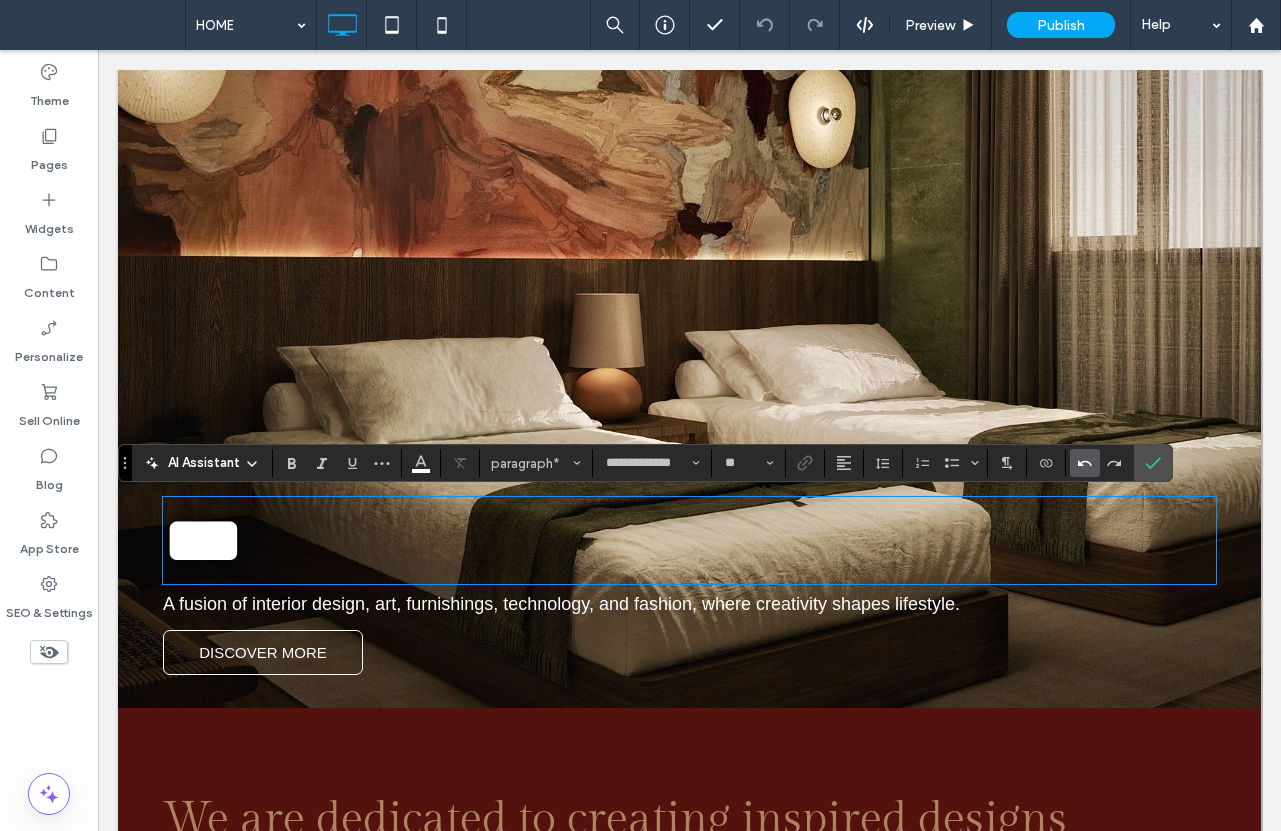 click 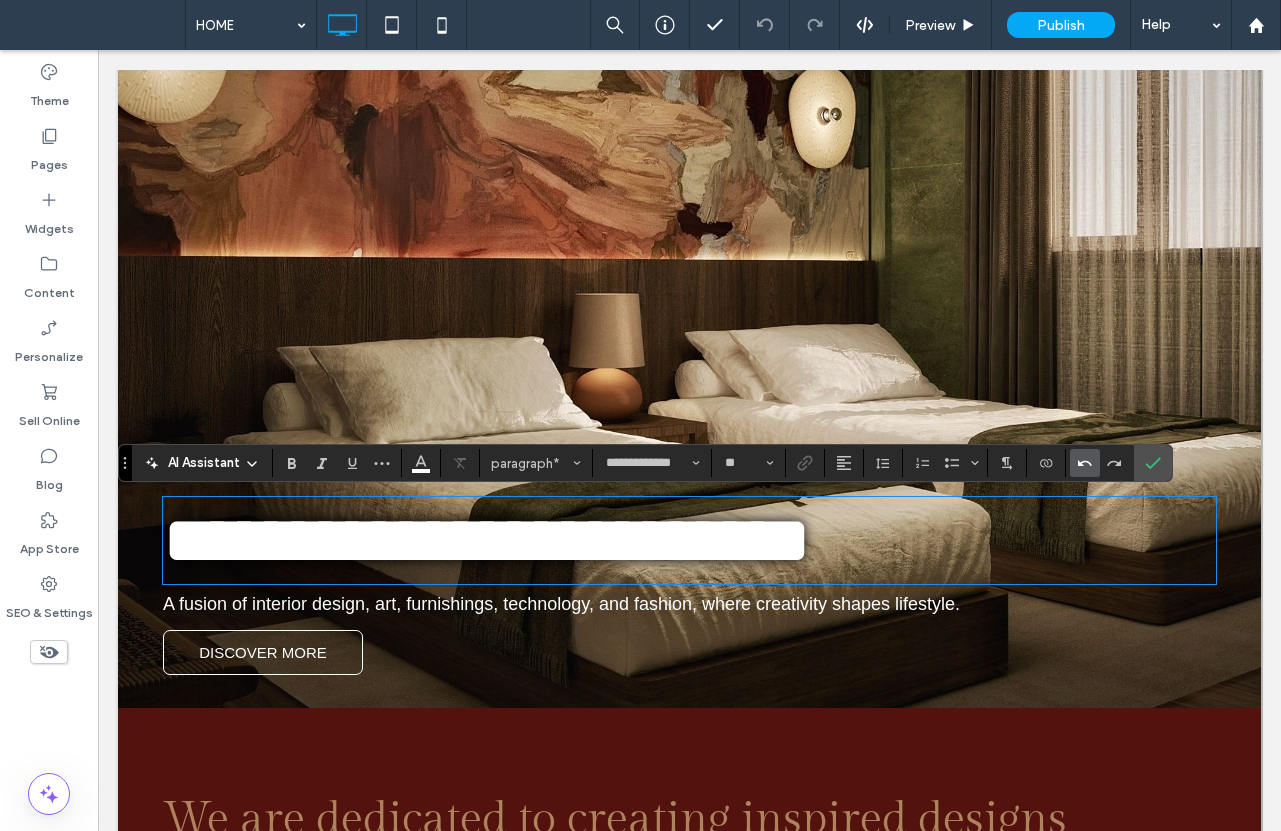click 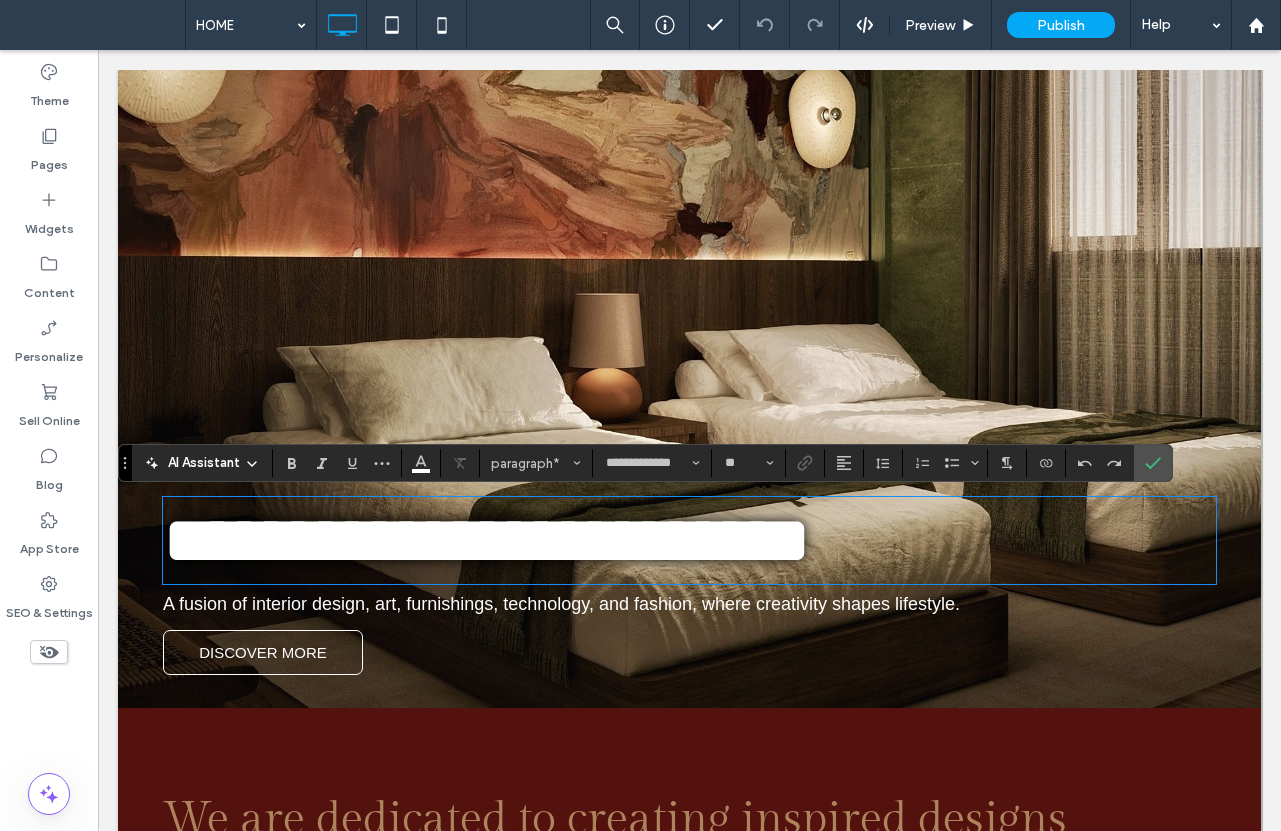 click on "**********" at bounding box center (487, 540) 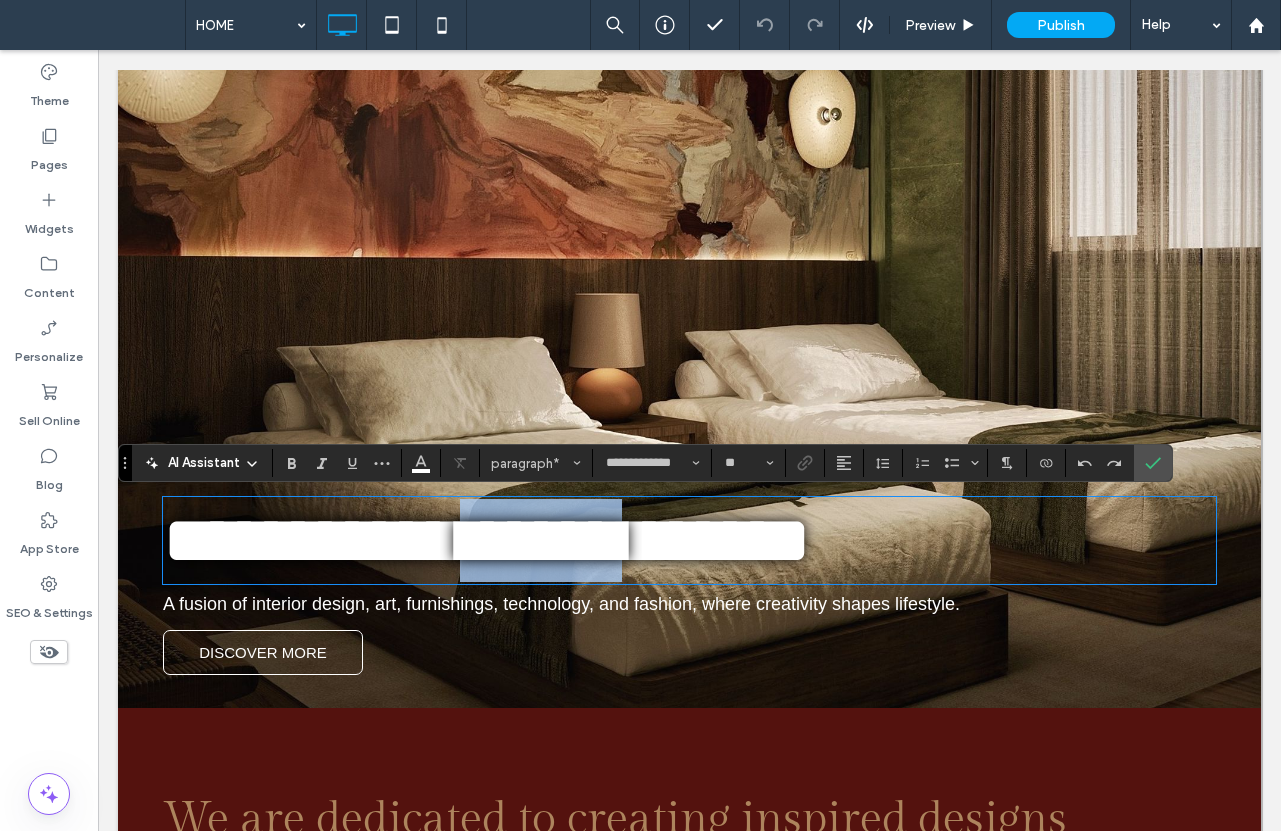 click on "**********" at bounding box center [487, 540] 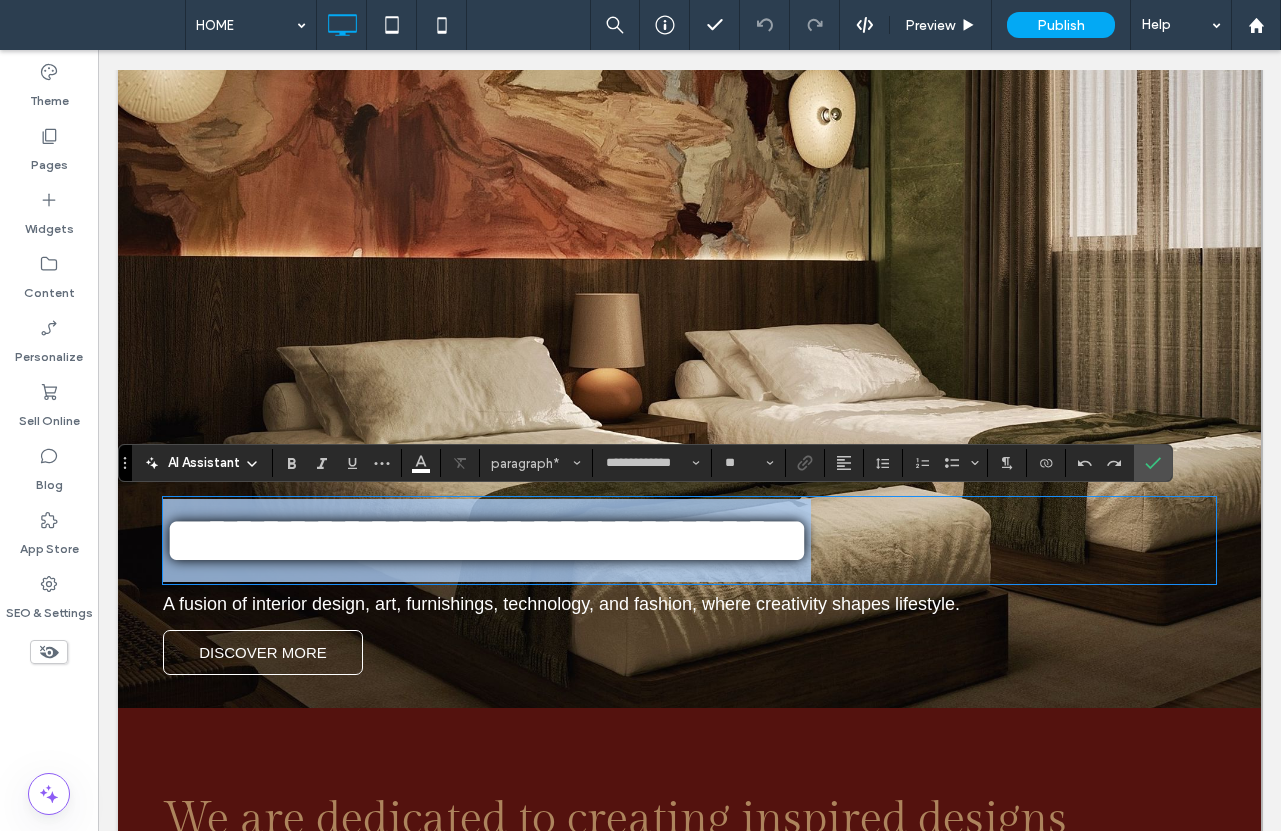 click on "**********" at bounding box center (487, 540) 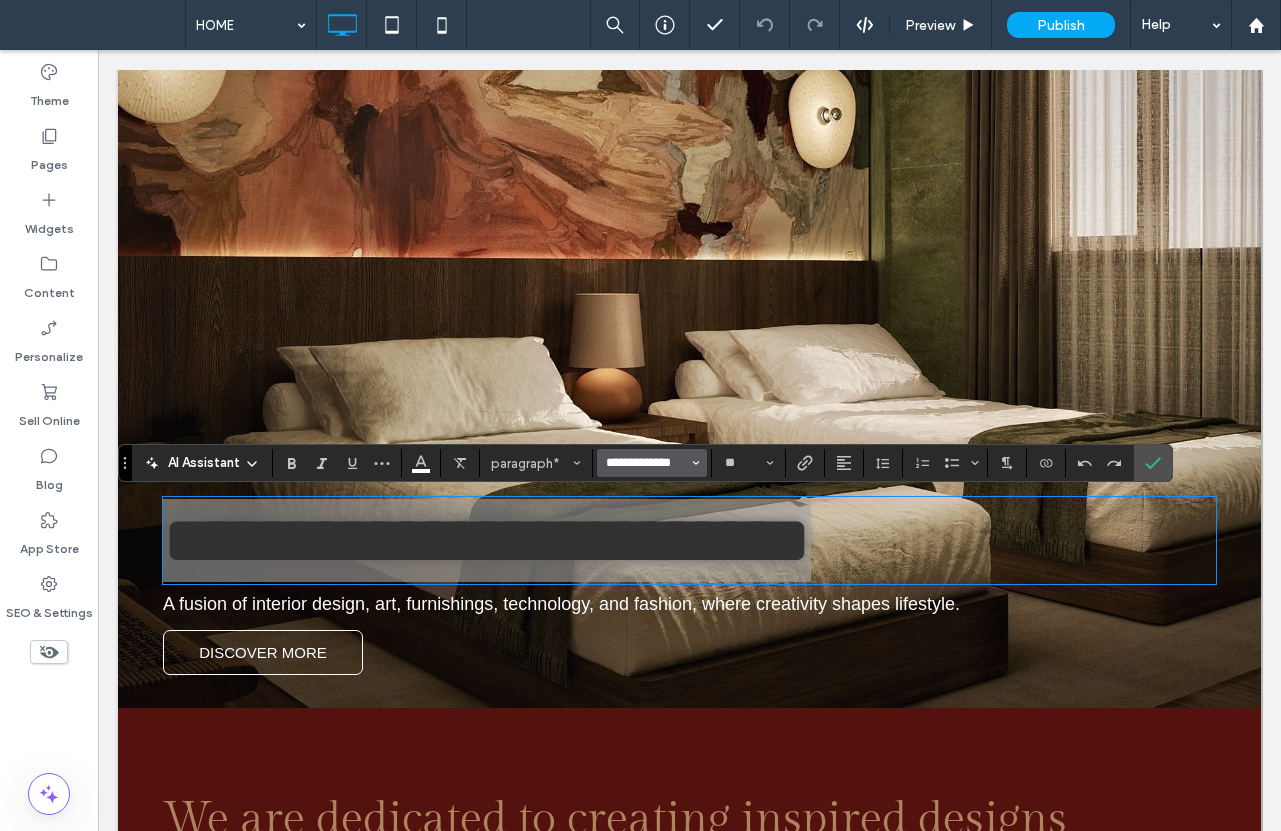 click on "**********" at bounding box center (646, 463) 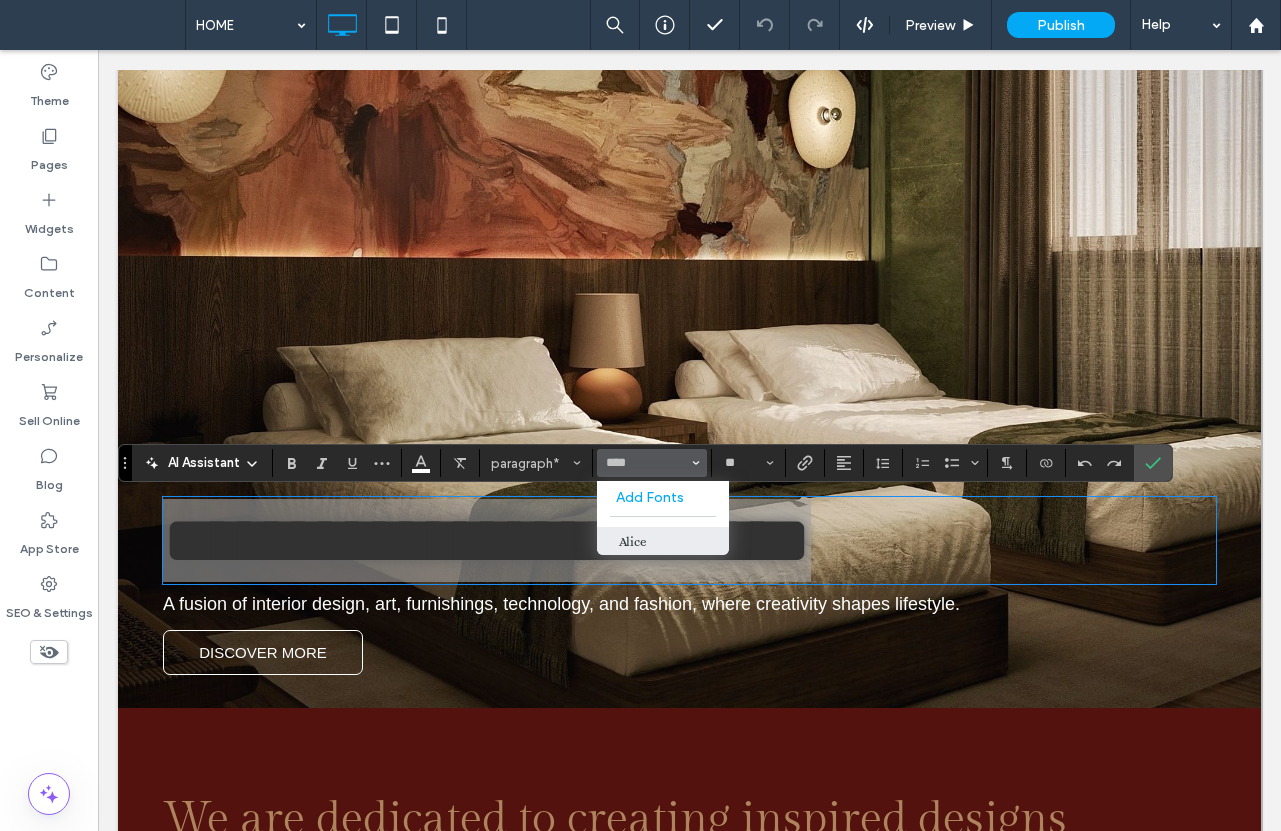 click on "Alice" at bounding box center [663, 541] 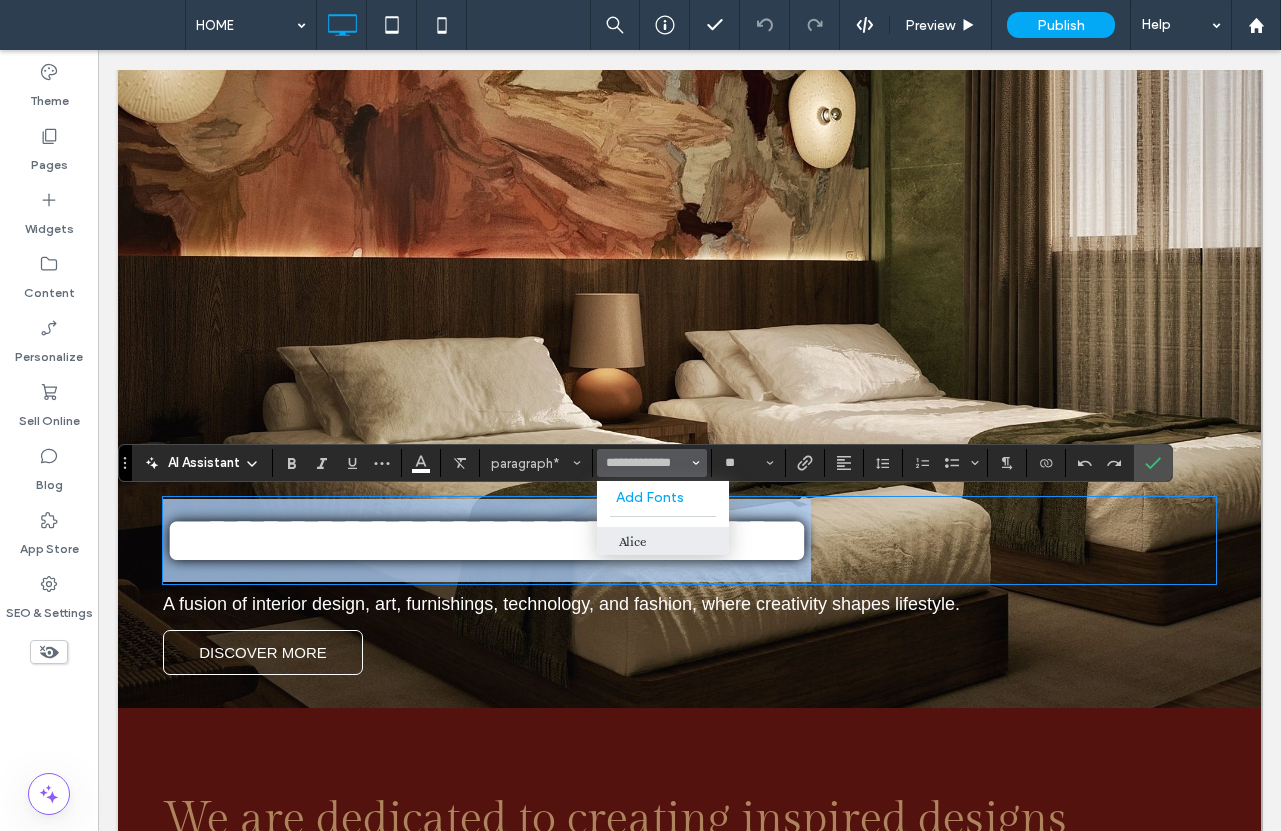 type on "*****" 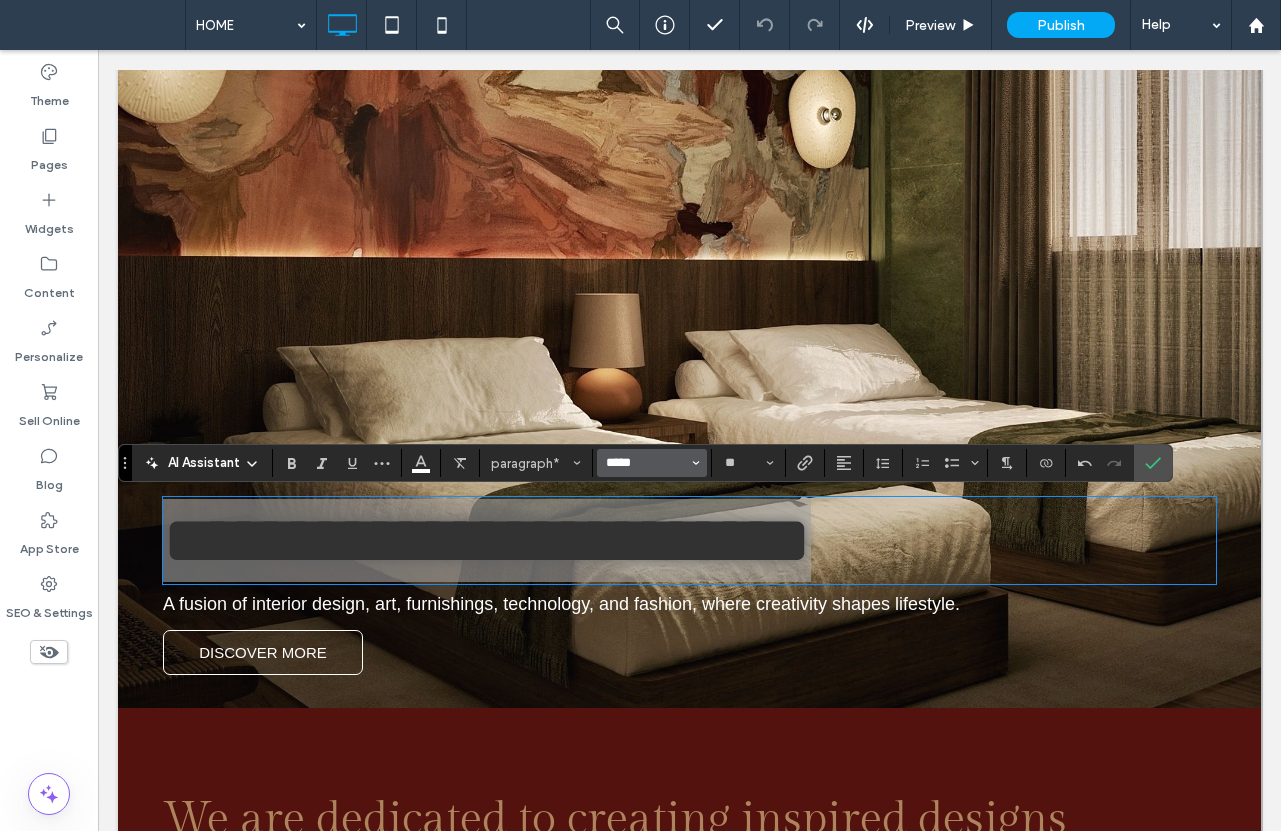 click on "*****" at bounding box center [646, 463] 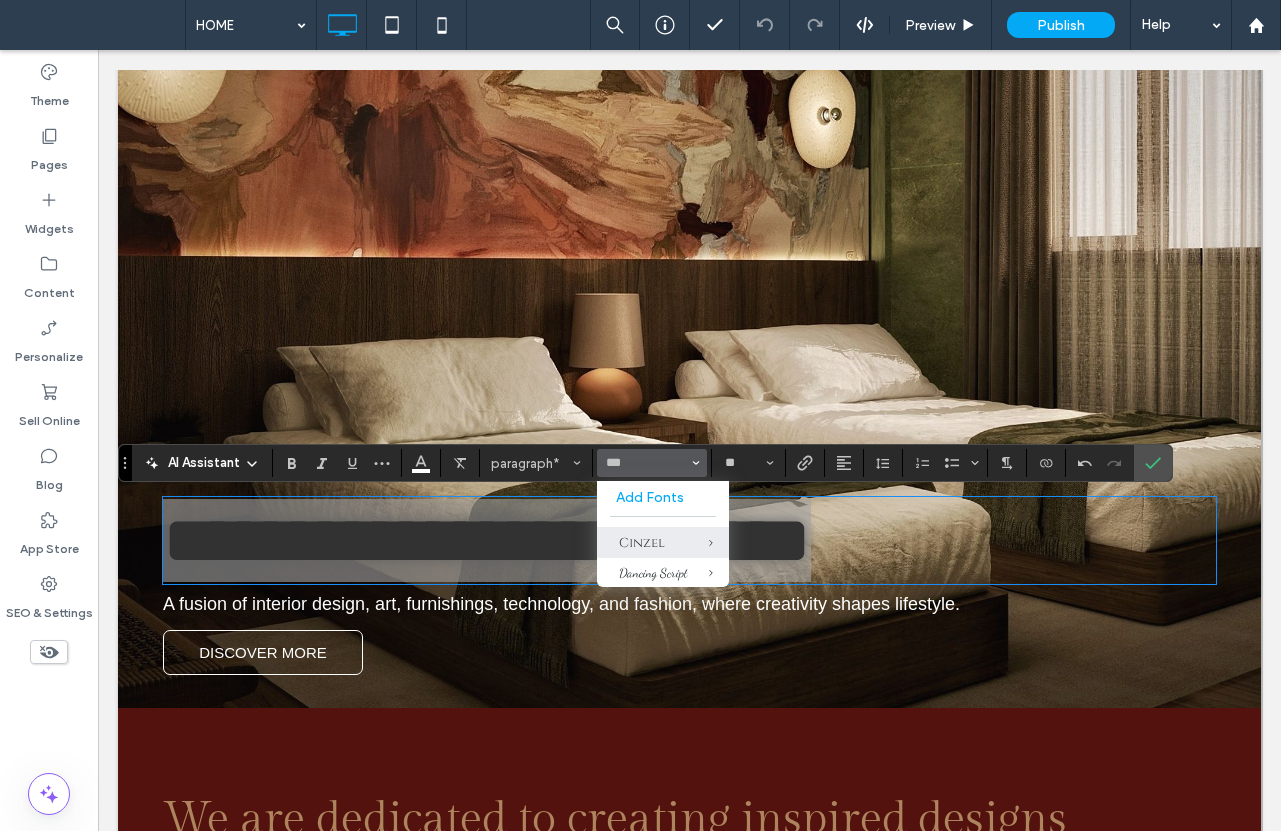 click on "Cinzel" at bounding box center [663, 542] 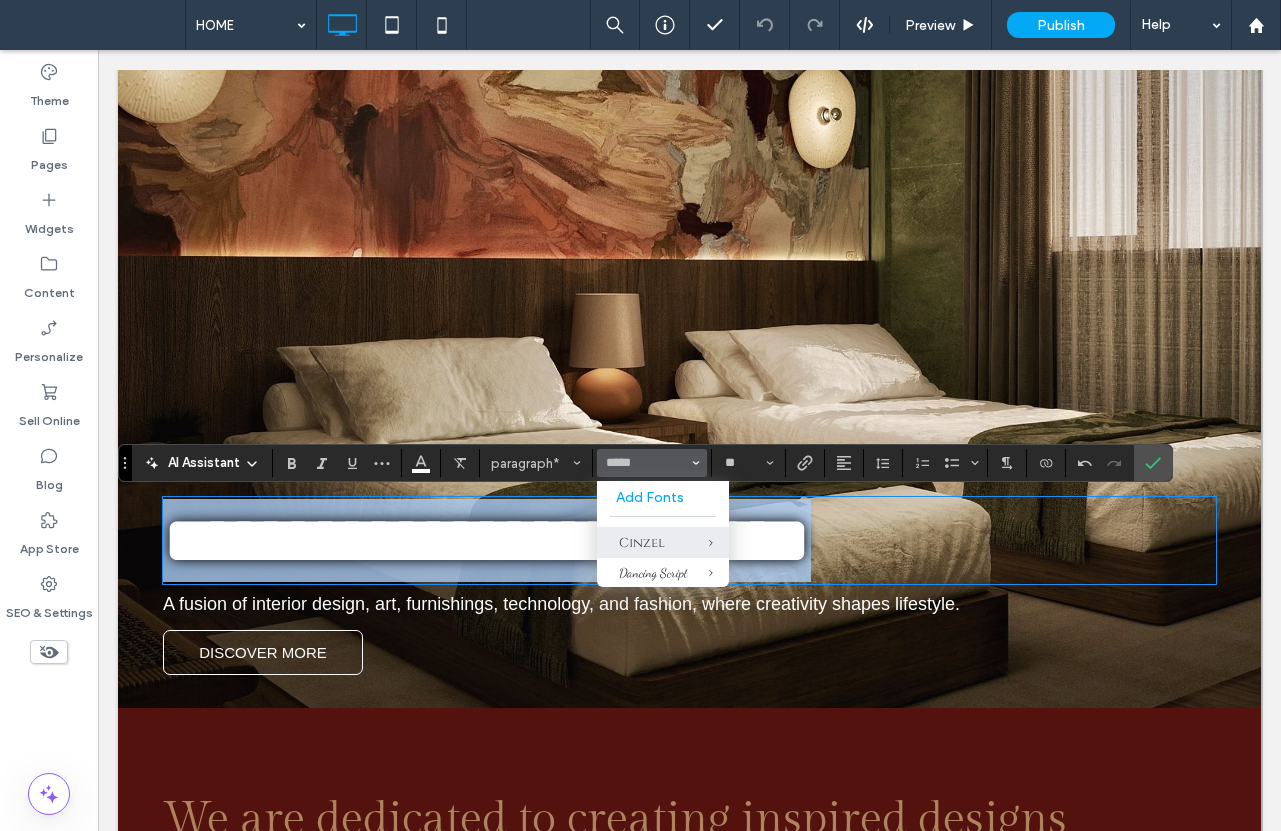 type on "******" 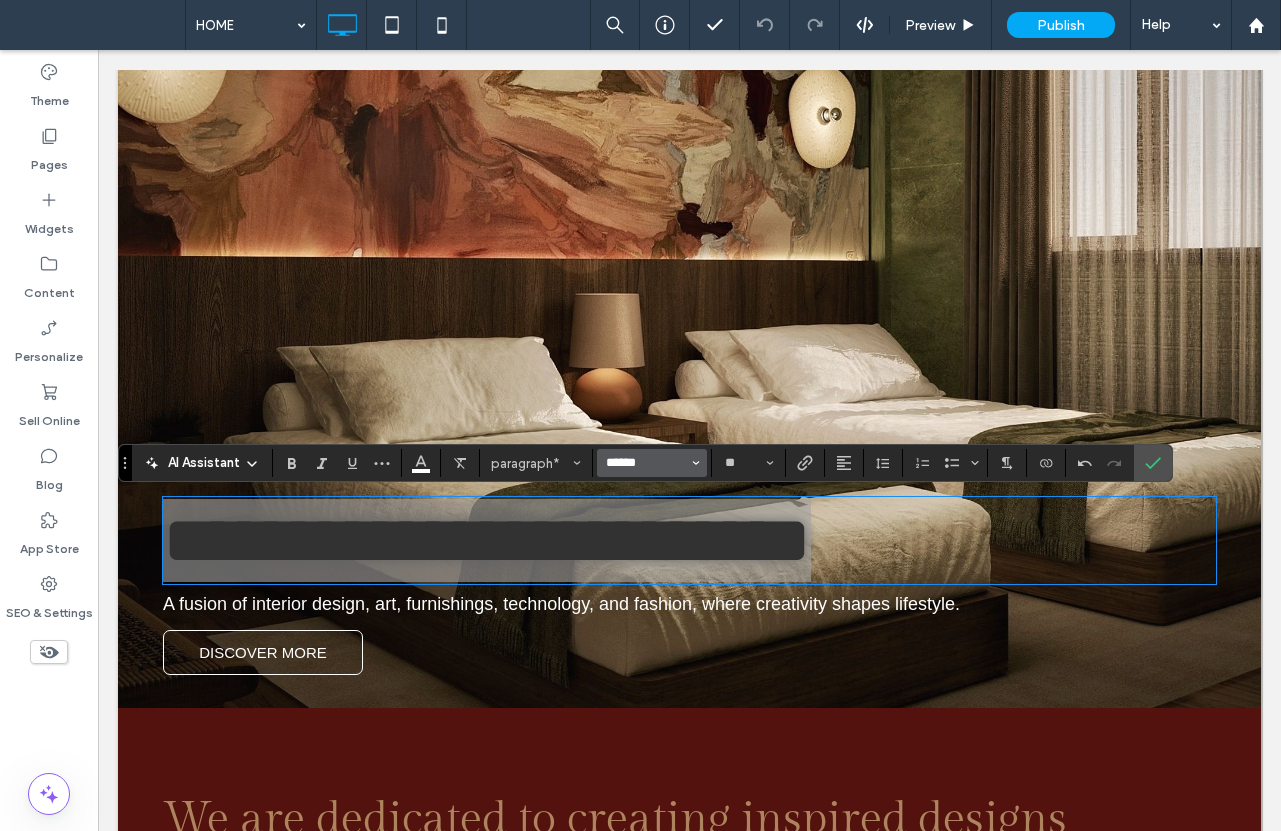 click on "******" at bounding box center (646, 463) 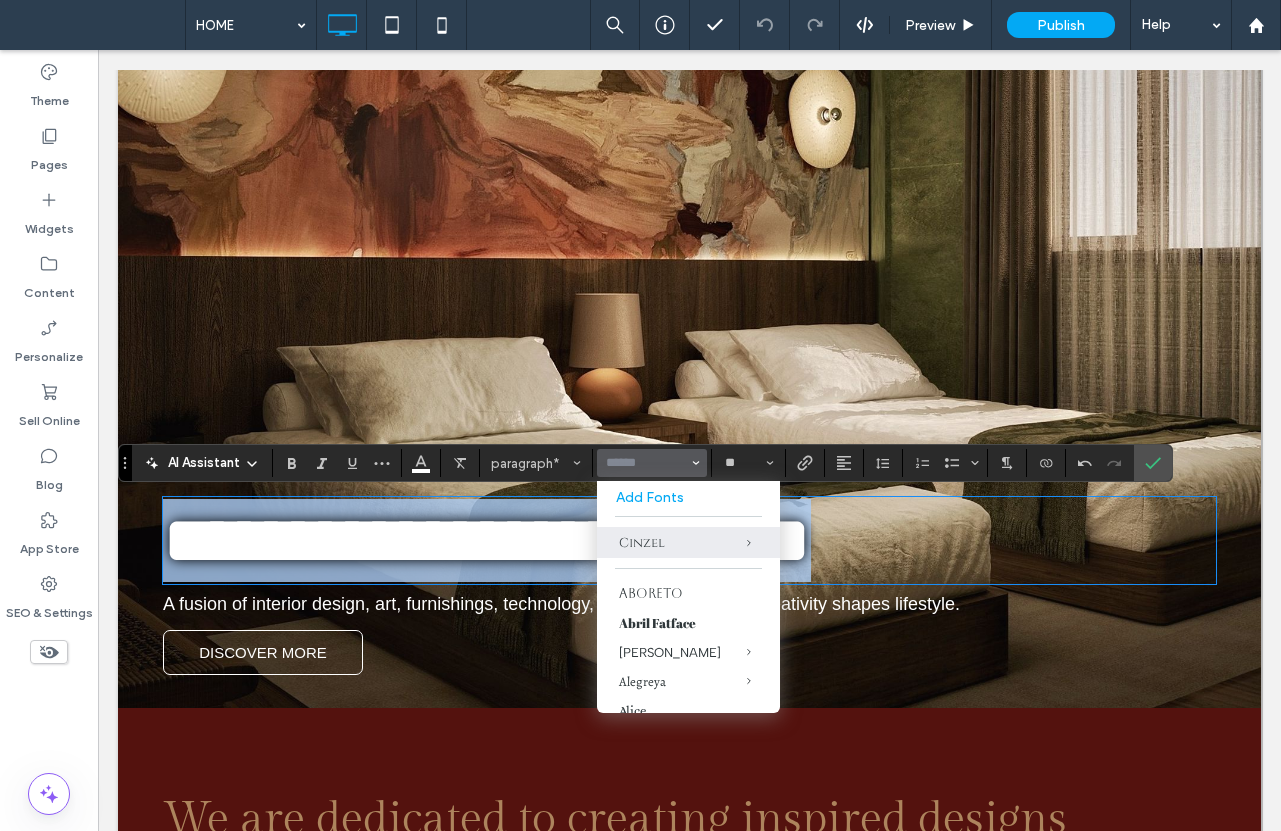 click on "**********" at bounding box center (487, 540) 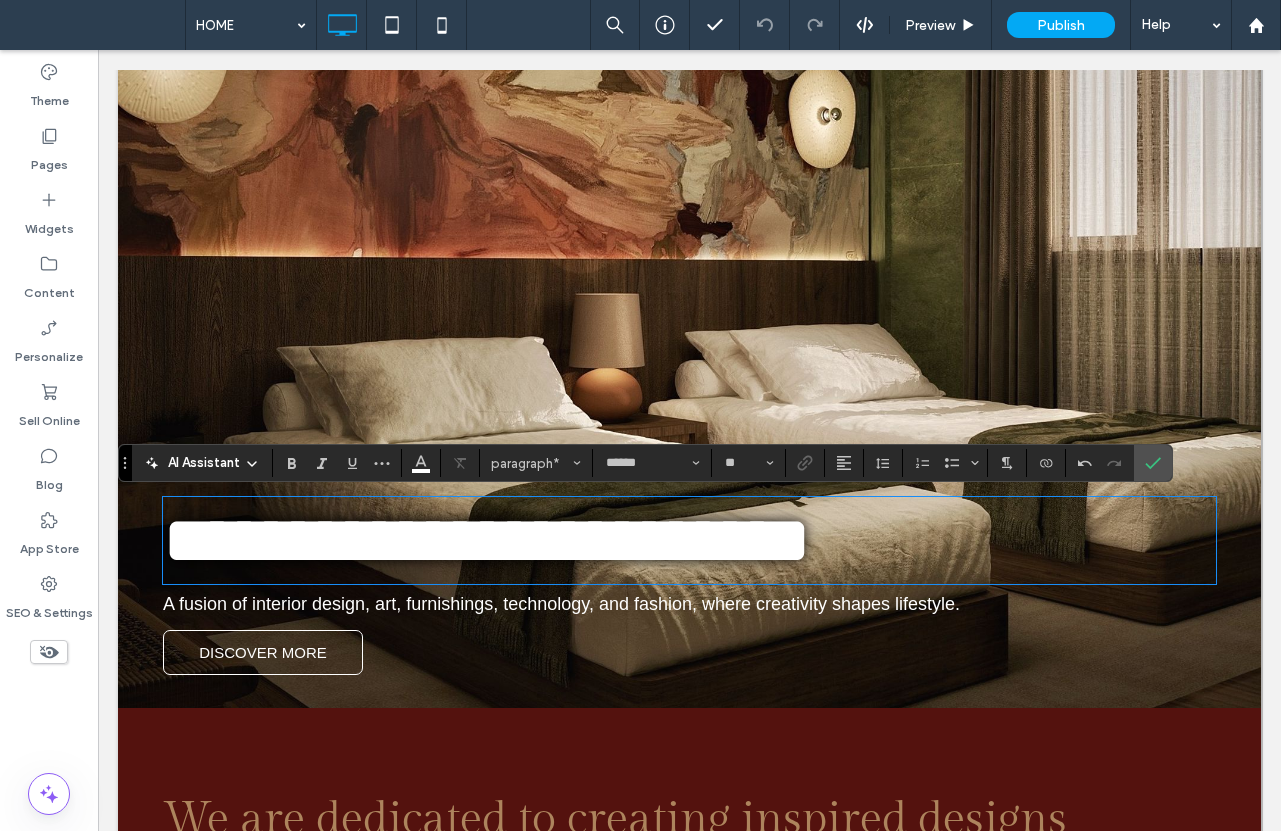 click on "**********" at bounding box center [487, 540] 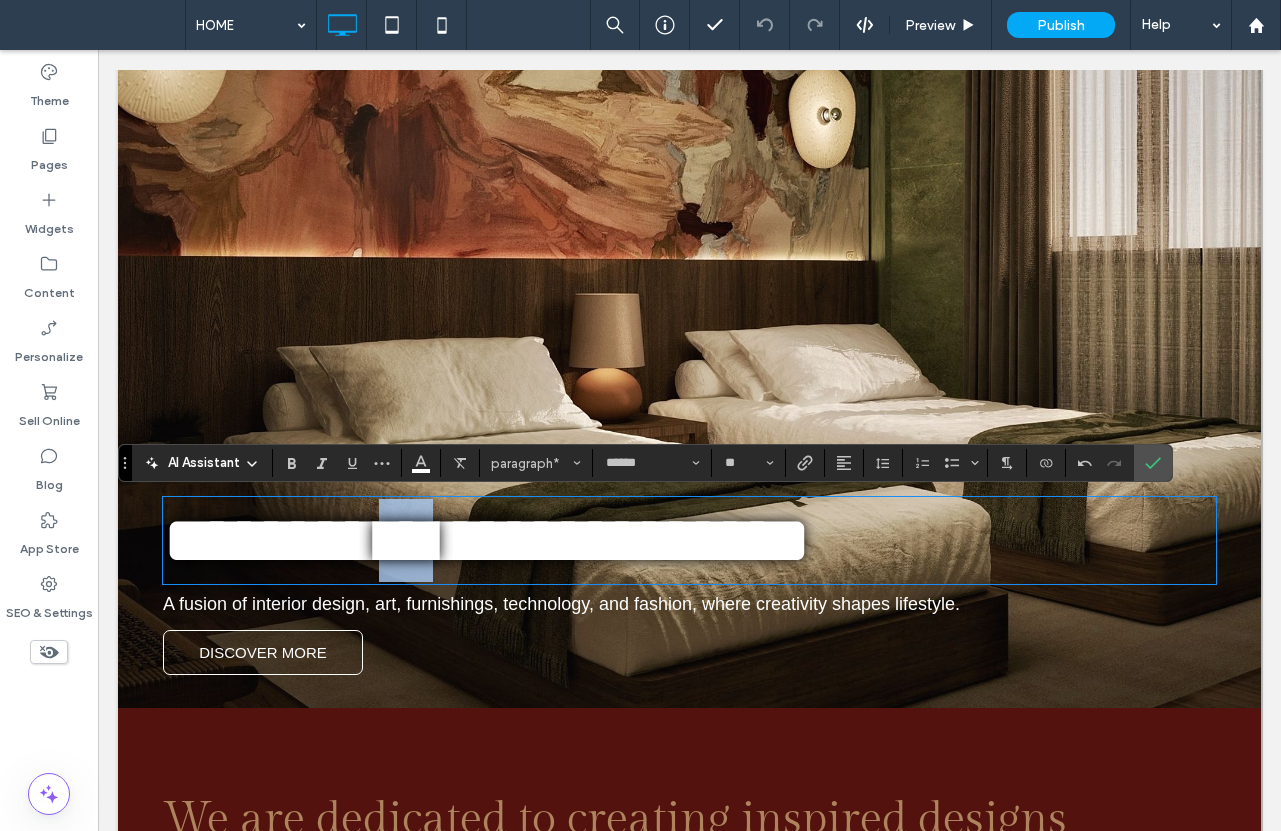click on "**********" at bounding box center (487, 540) 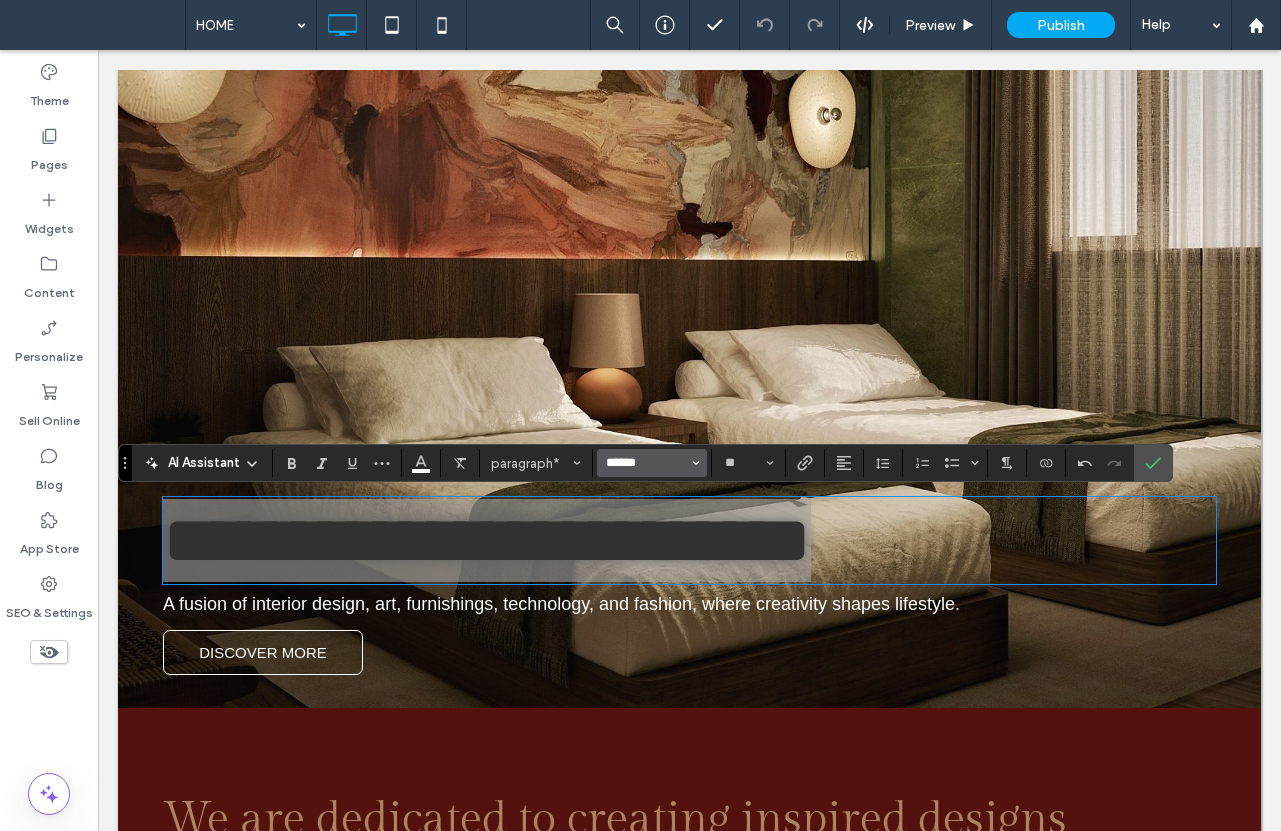 click on "******" at bounding box center [646, 463] 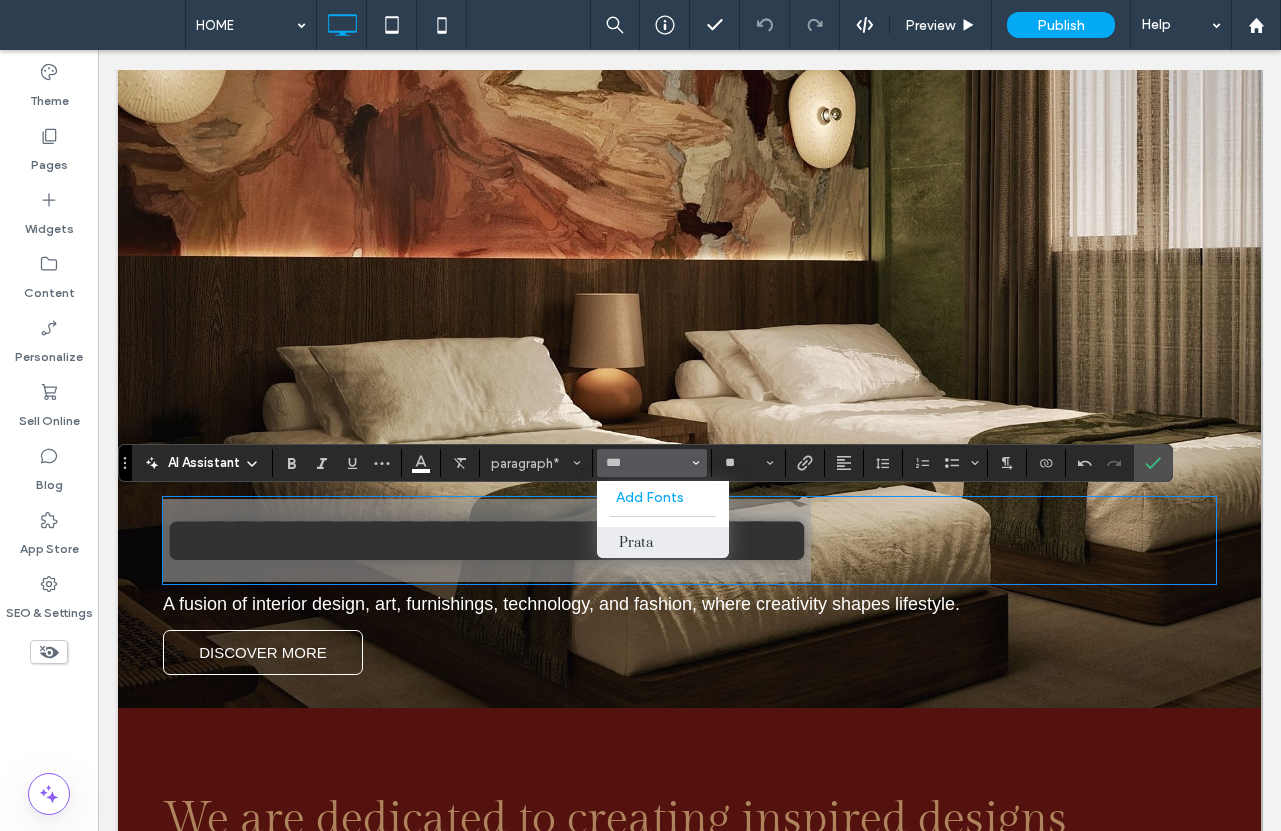 click on "Prata" at bounding box center (663, 542) 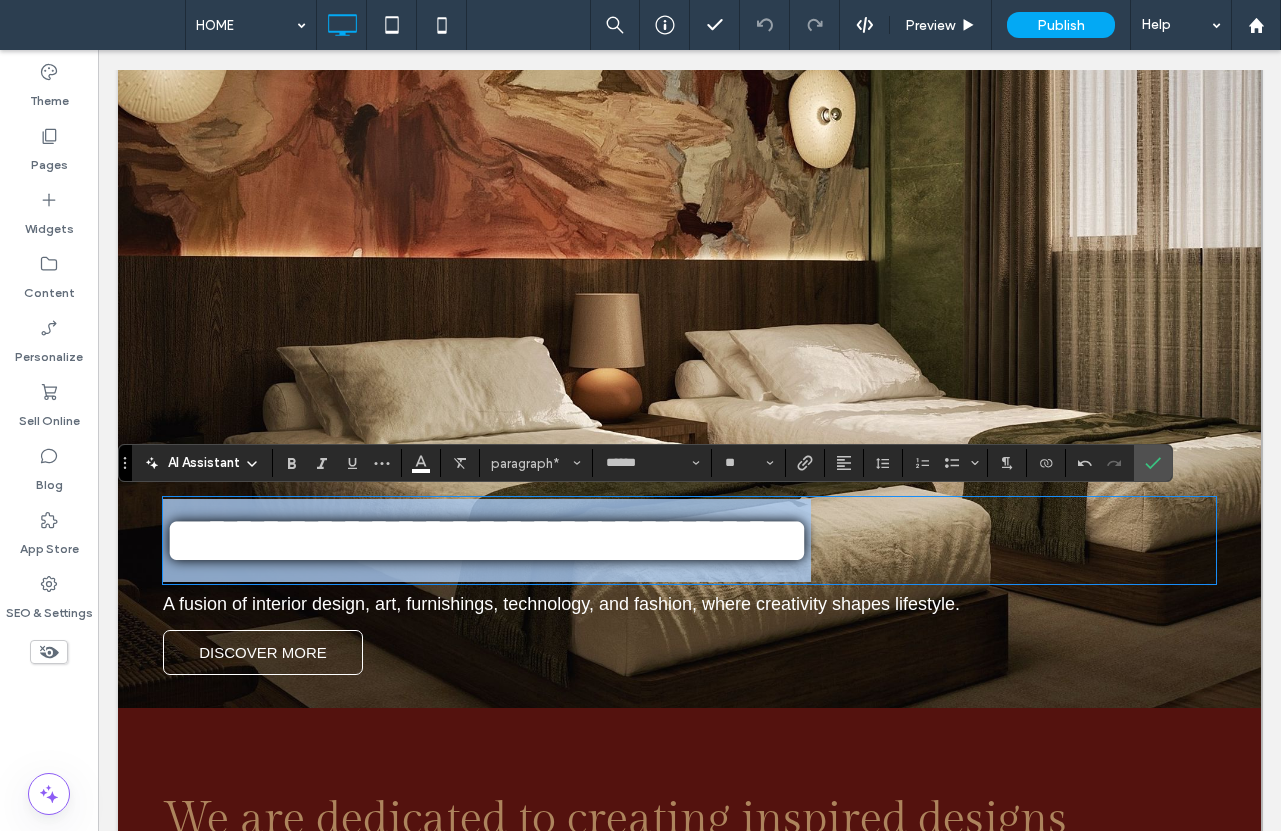 type on "*****" 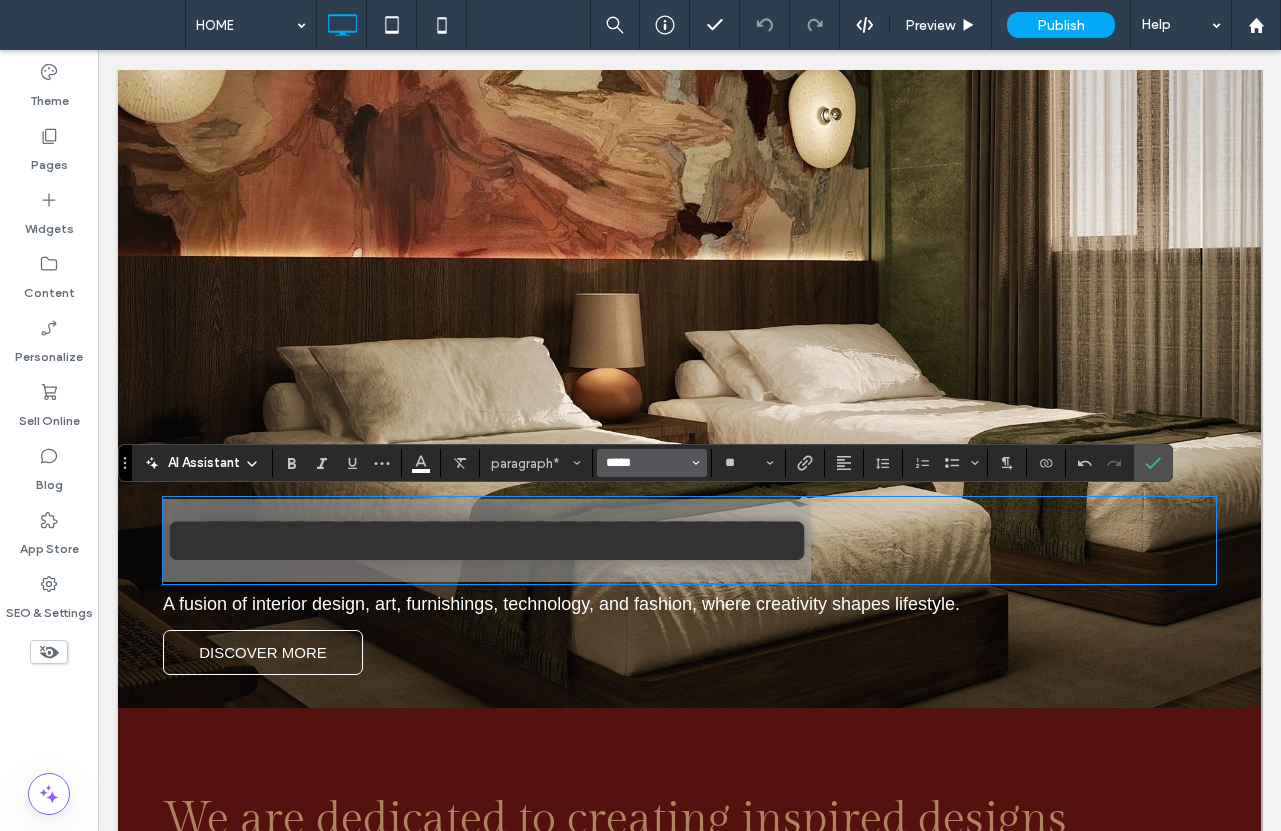 click on "*****" at bounding box center [646, 463] 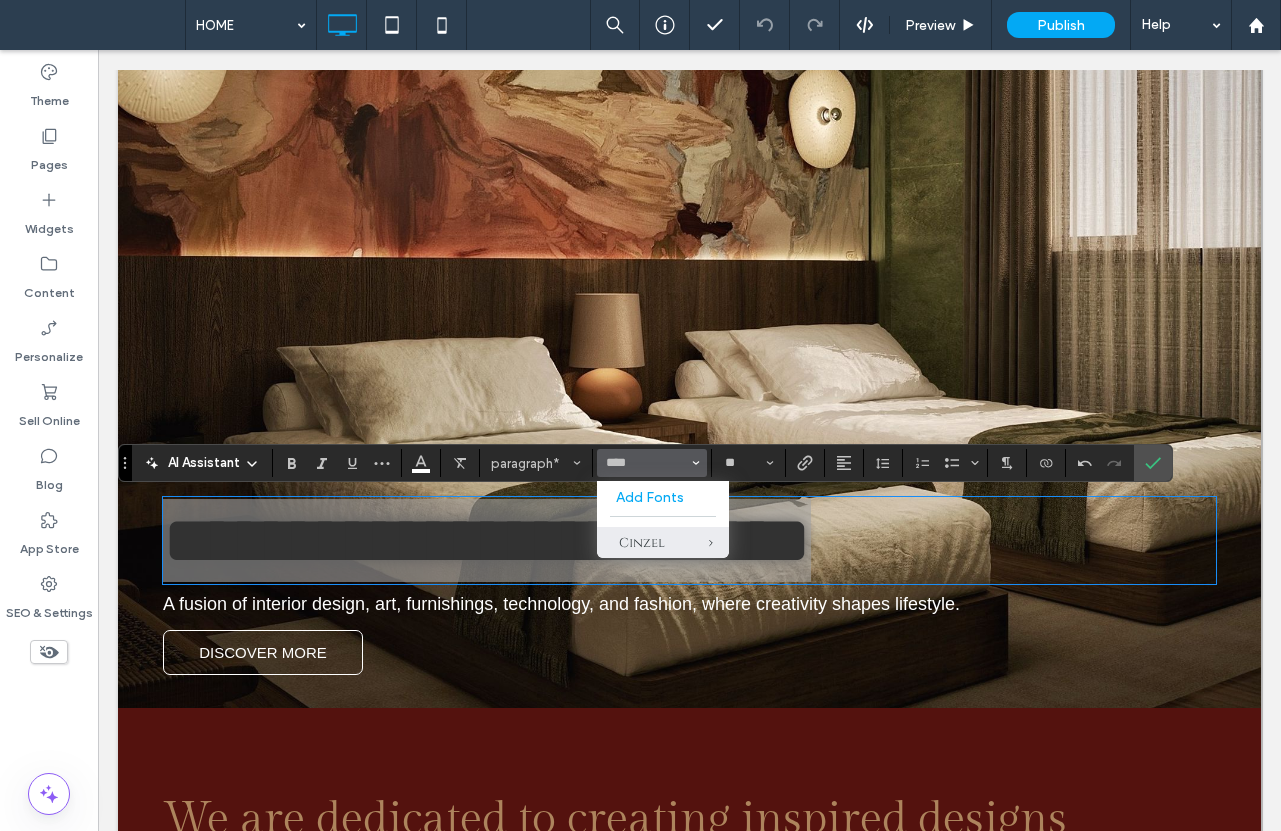 click on "Cinzel" at bounding box center (663, 543) 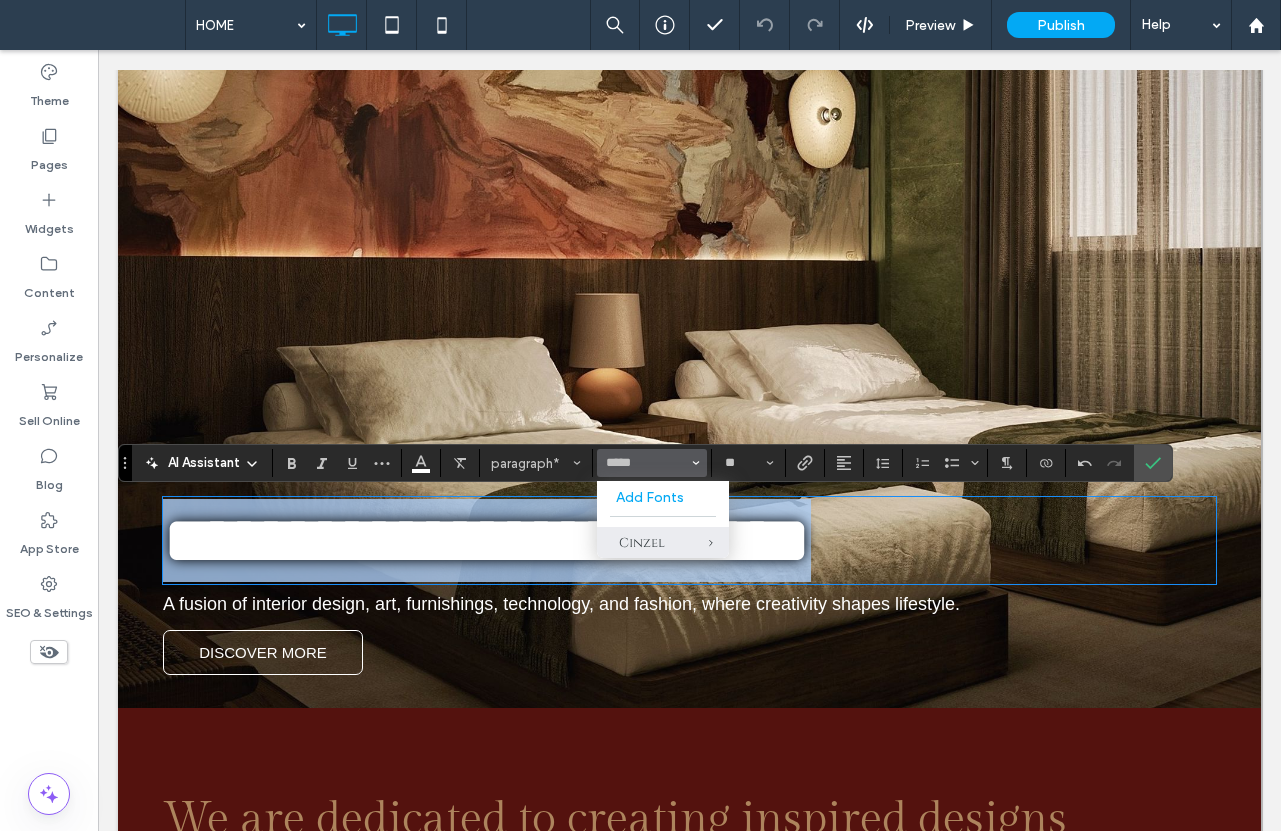 type on "******" 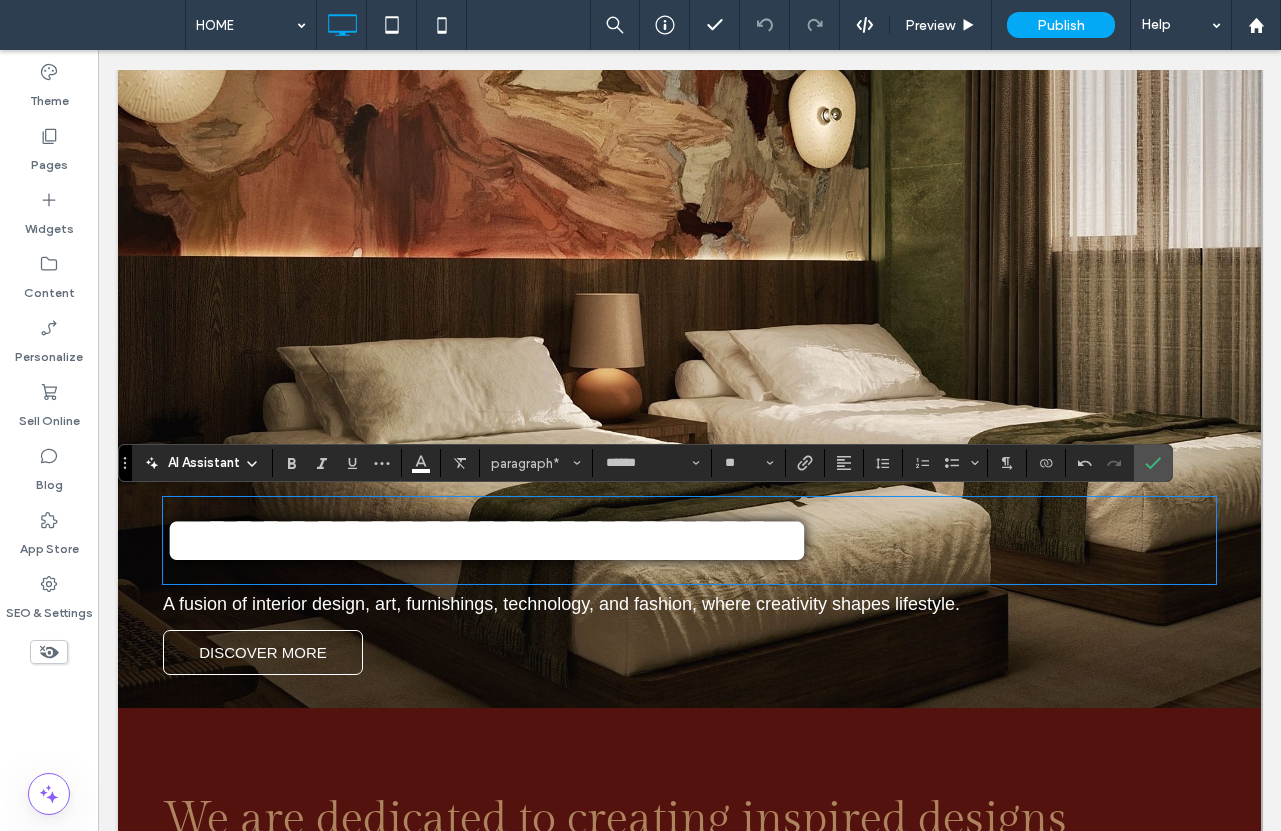 click on "**********" at bounding box center [689, 271] 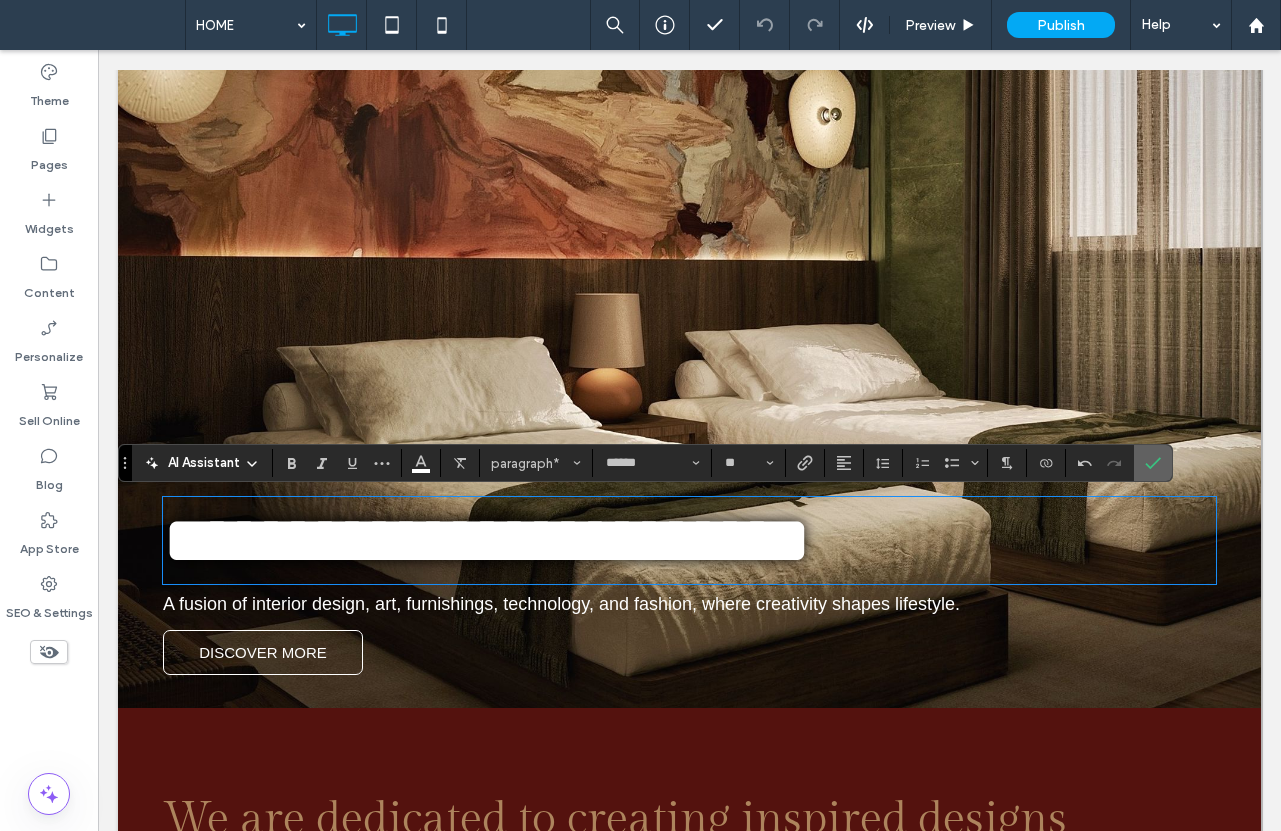 click 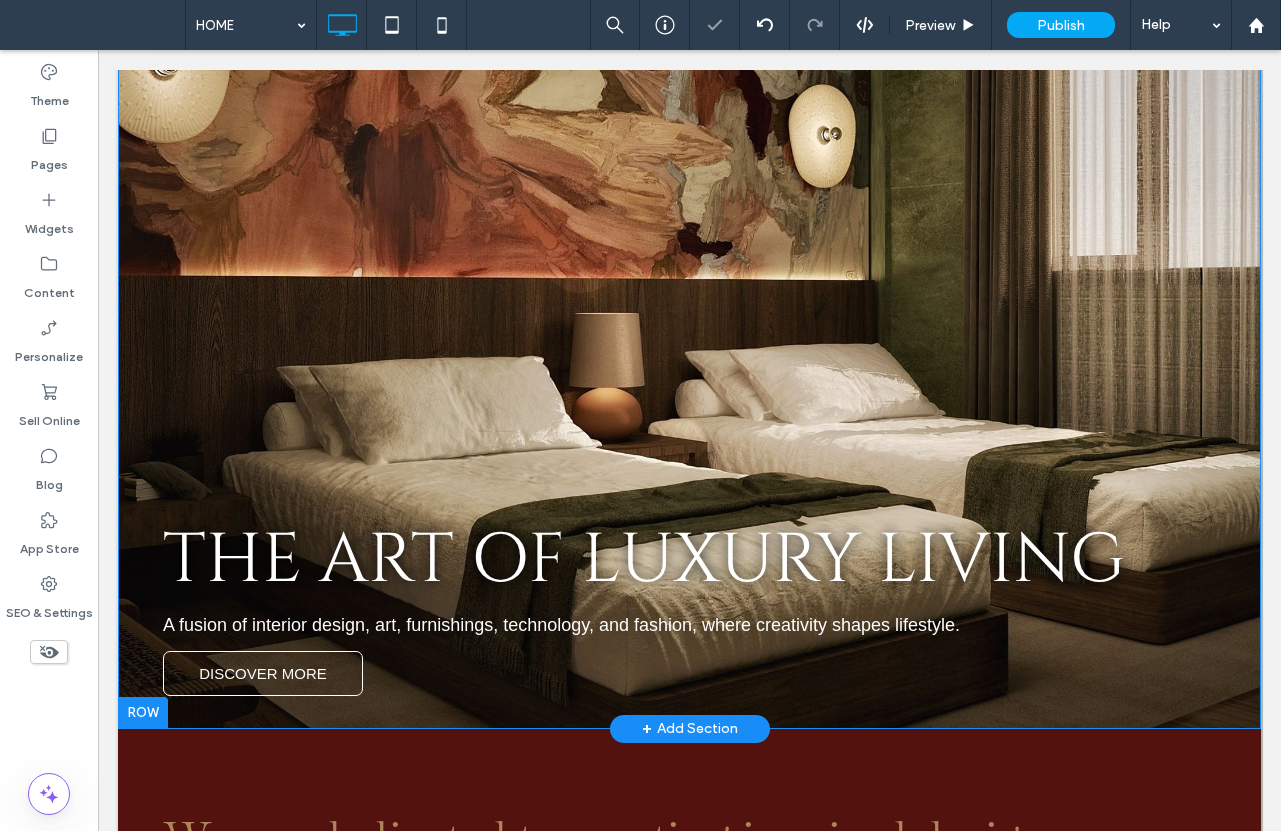 scroll, scrollTop: 228, scrollLeft: 0, axis: vertical 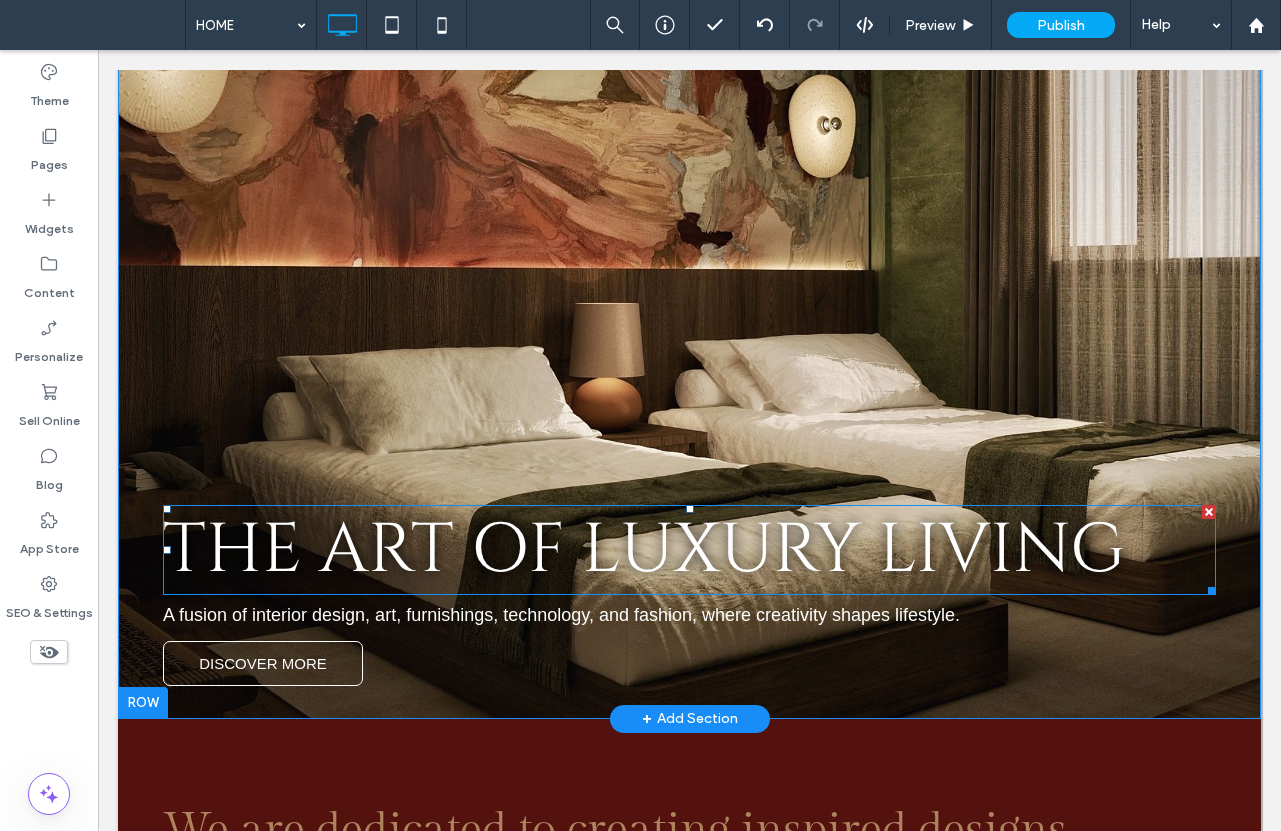 click on "The Art of Luxury Living" at bounding box center [644, 550] 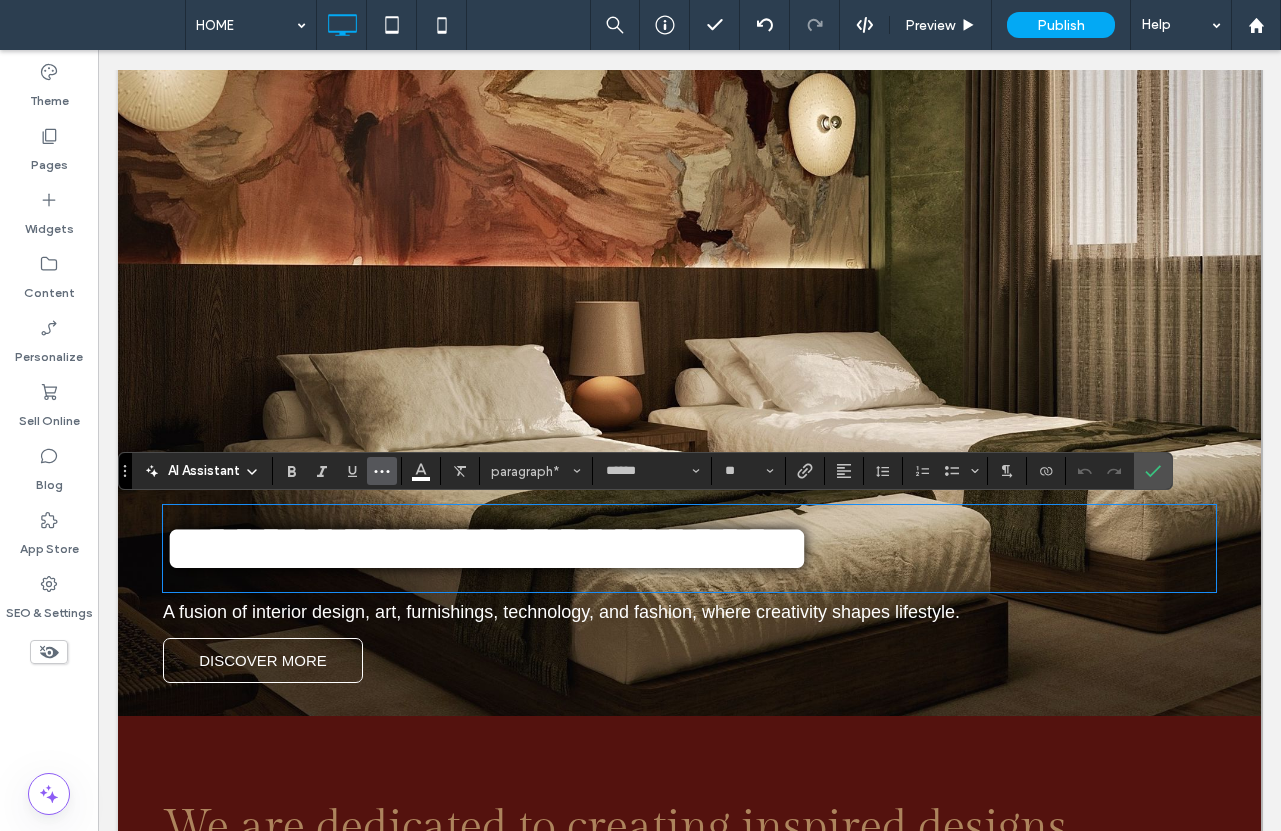 click 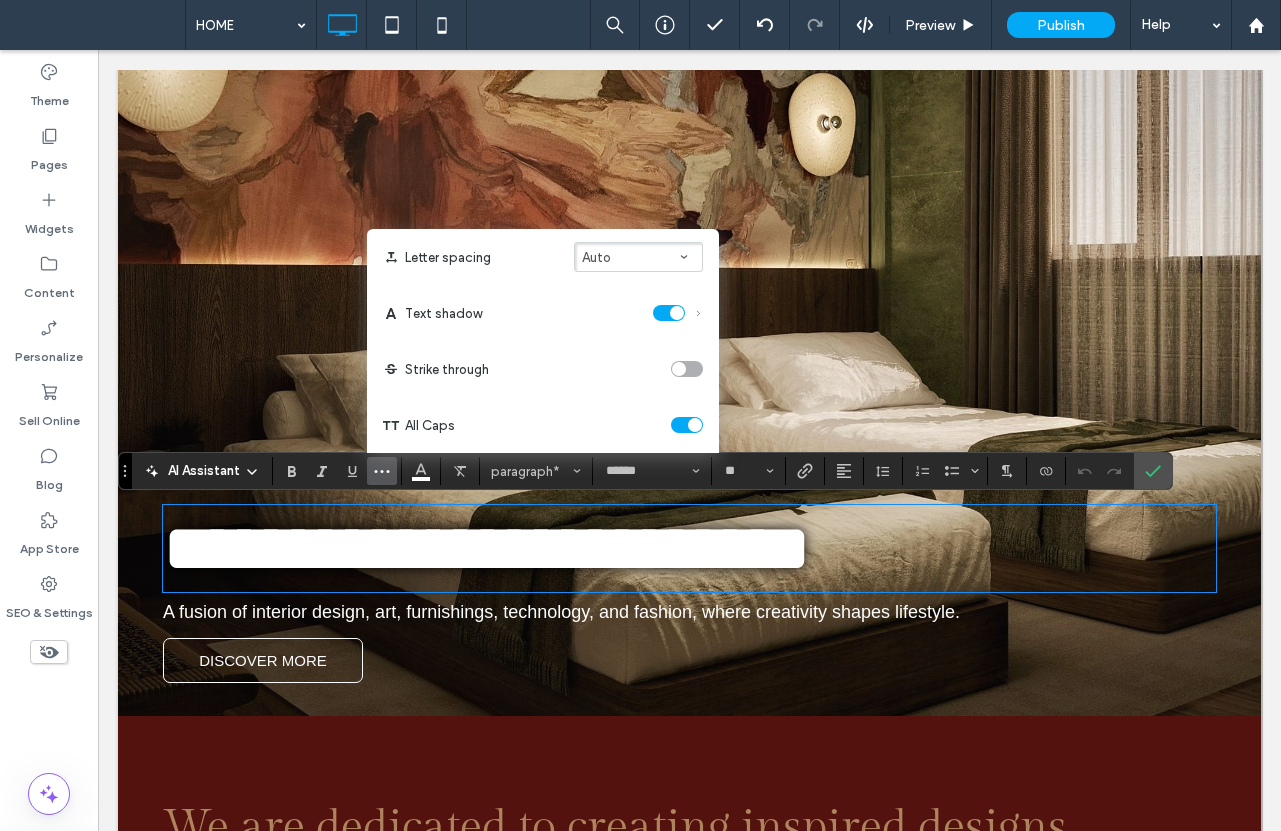 click at bounding box center (677, 313) 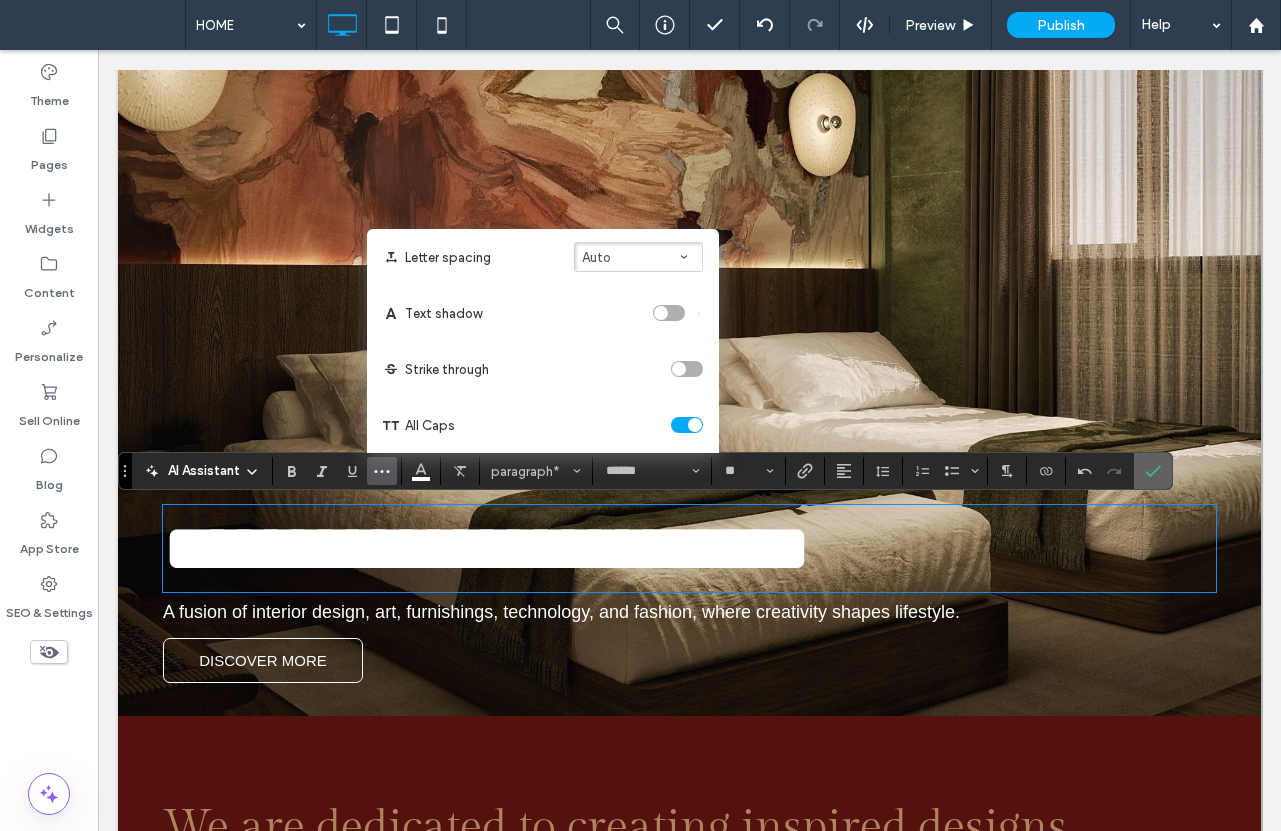 click at bounding box center [1153, 471] 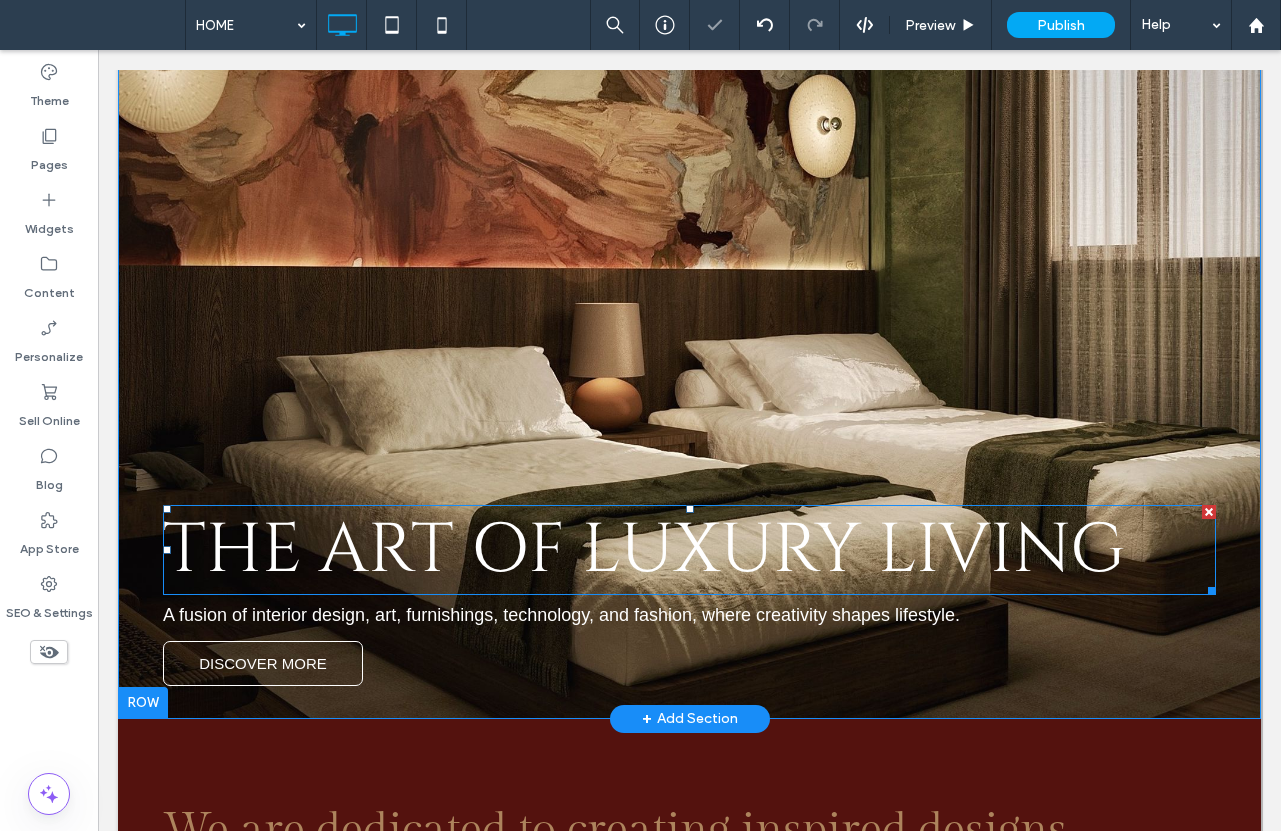 click on "The Art of Luxury Living" at bounding box center [644, 550] 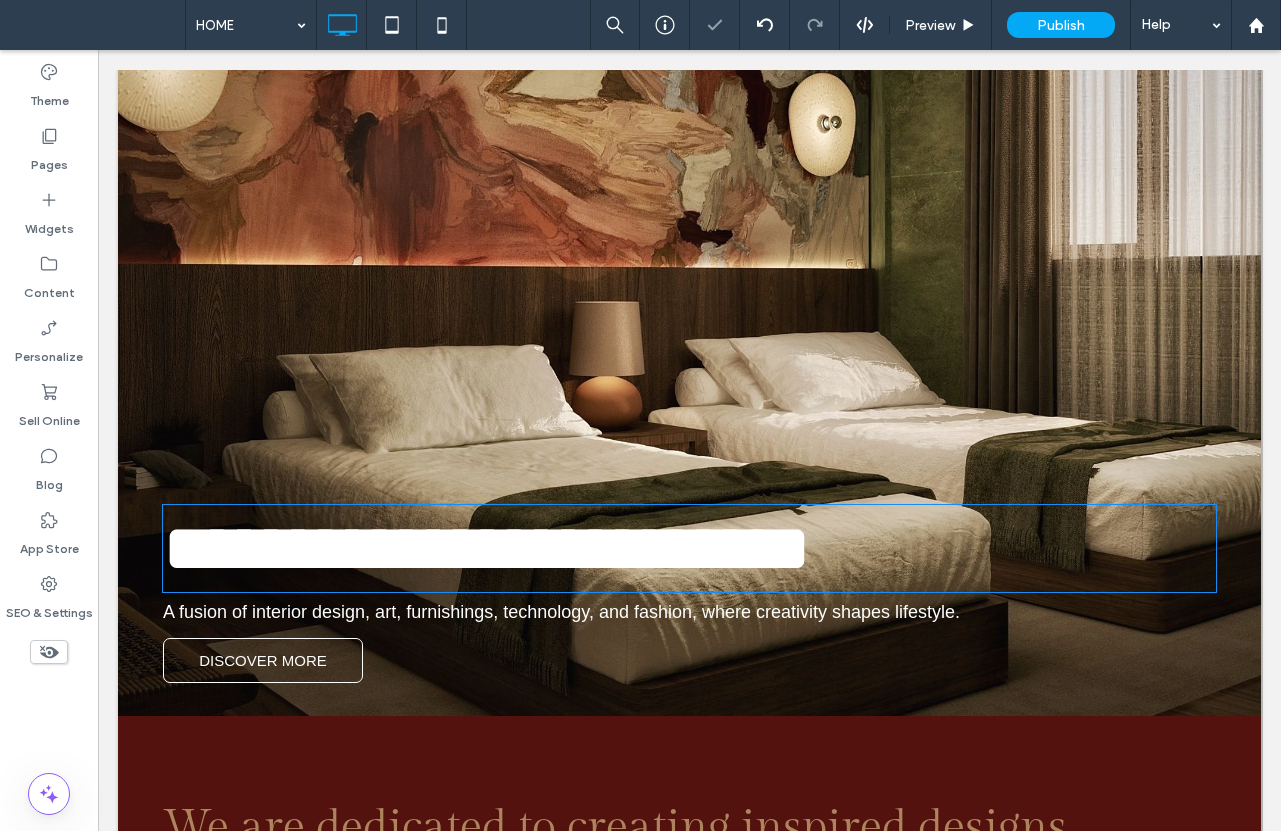 type on "******" 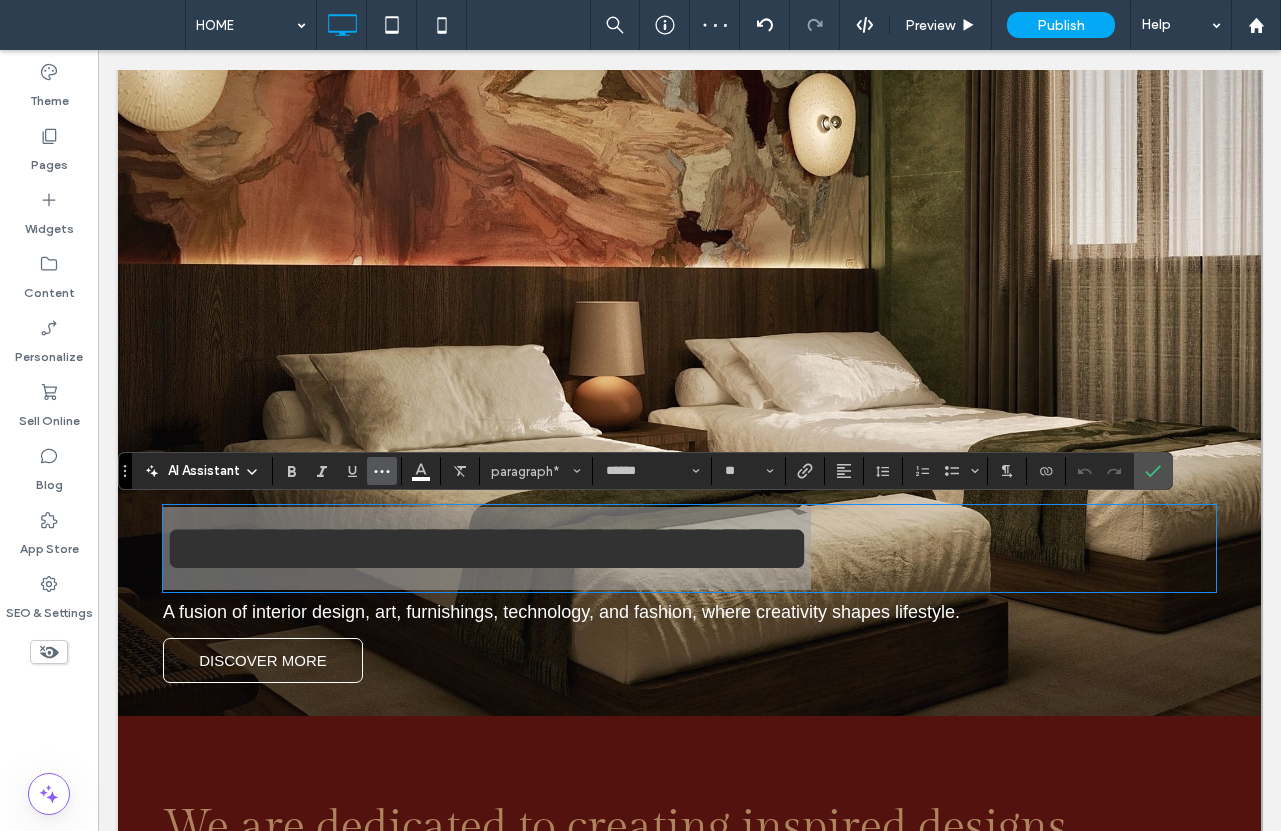 click 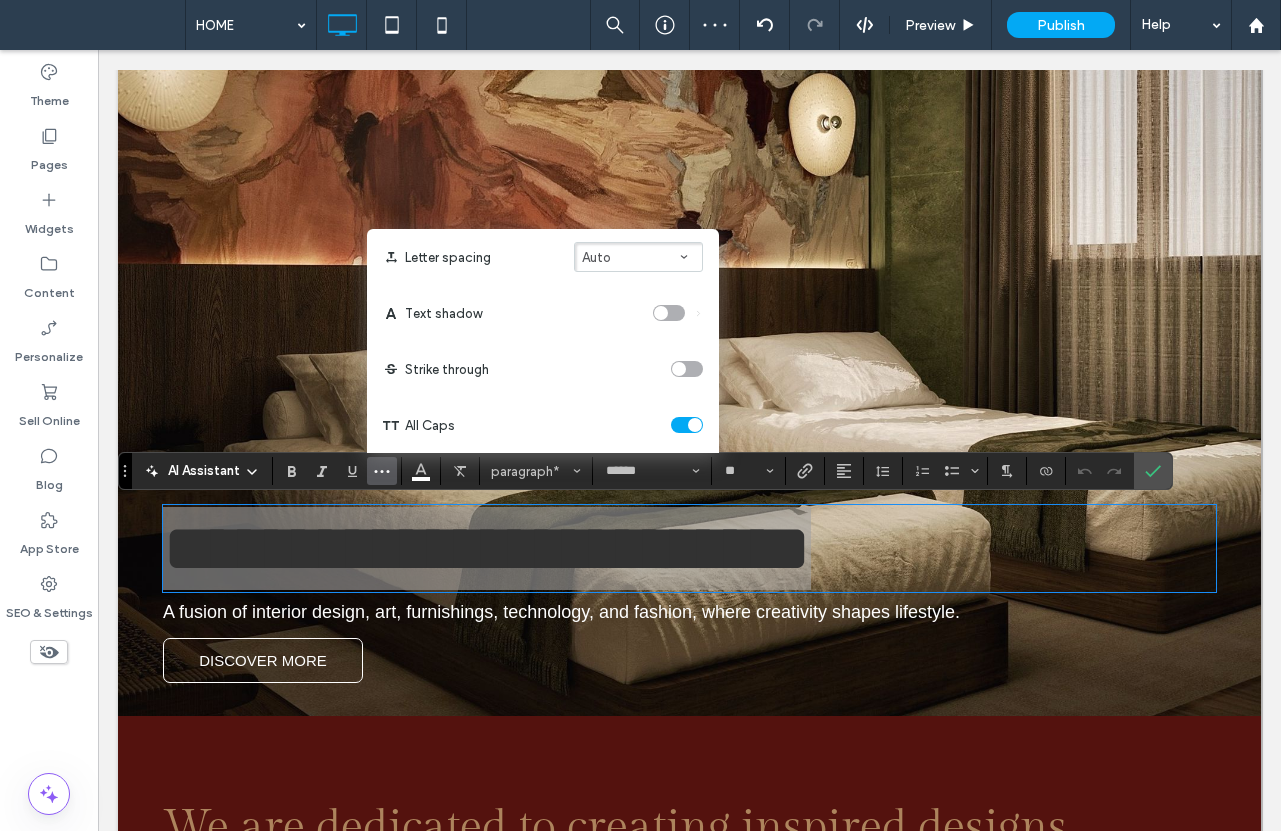 click on "Auto" at bounding box center [638, 257] 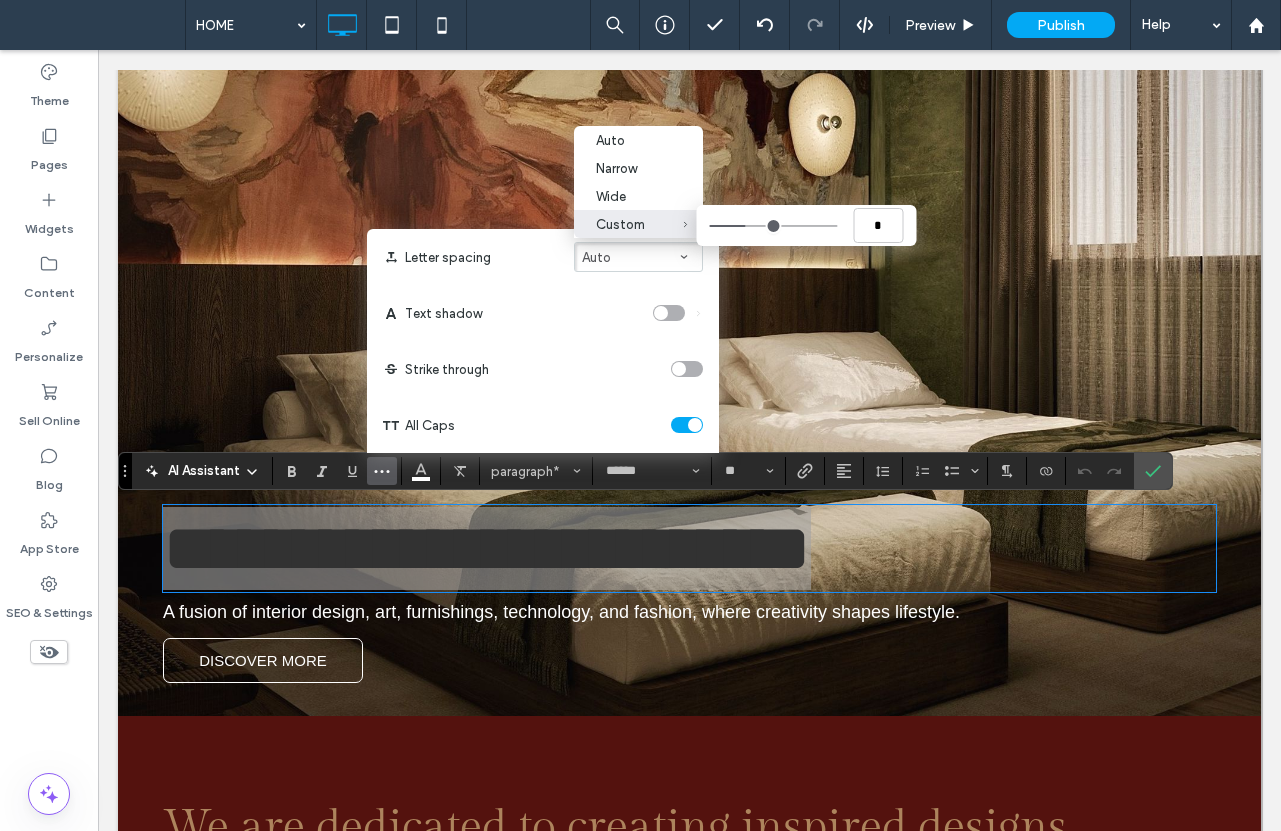 type on "*****" 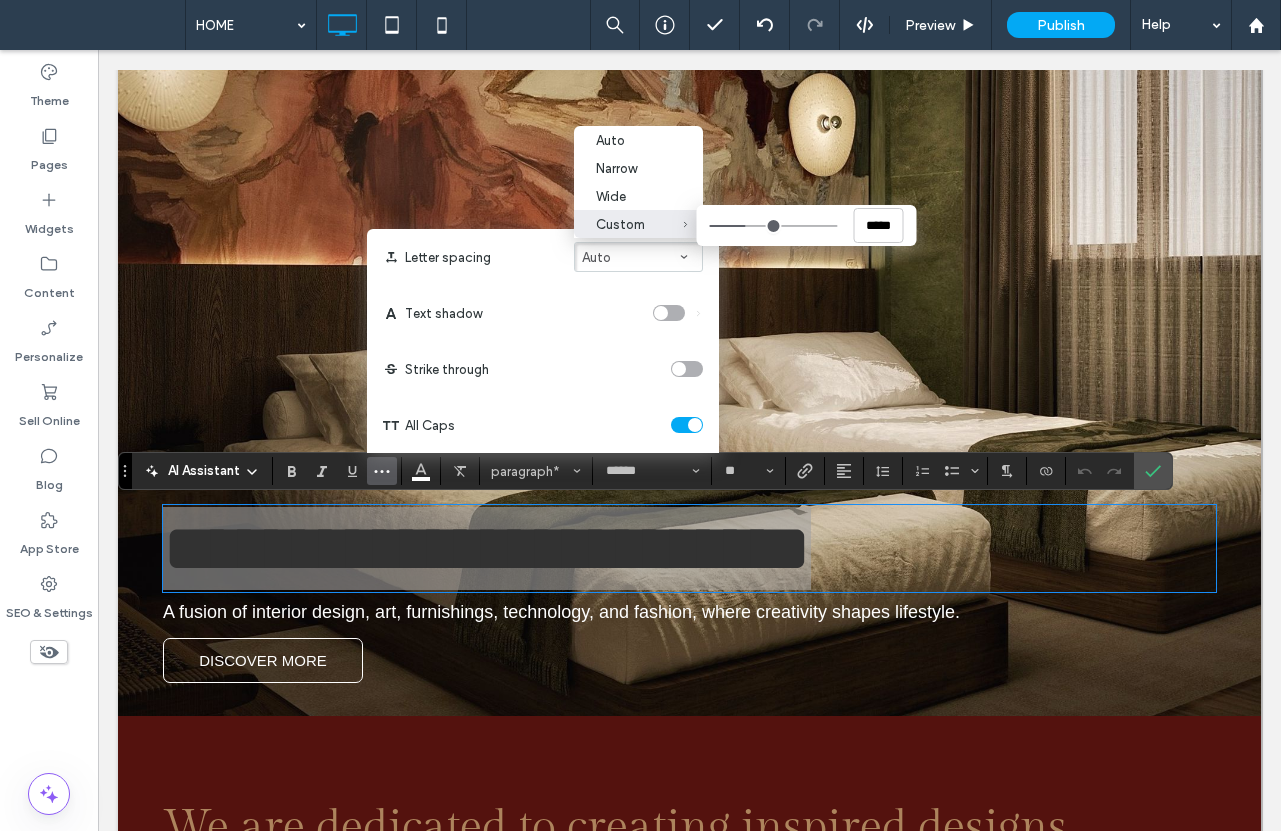 type on "*" 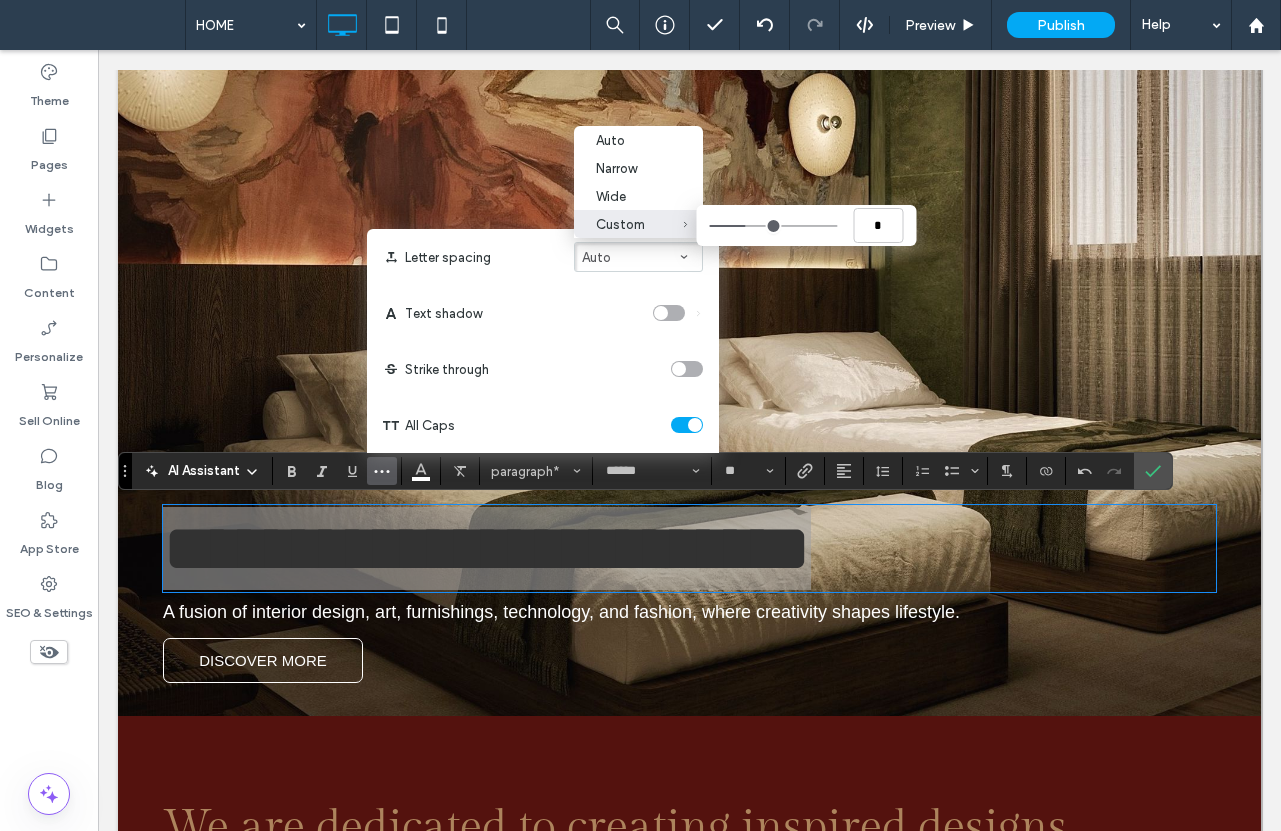 type on "****" 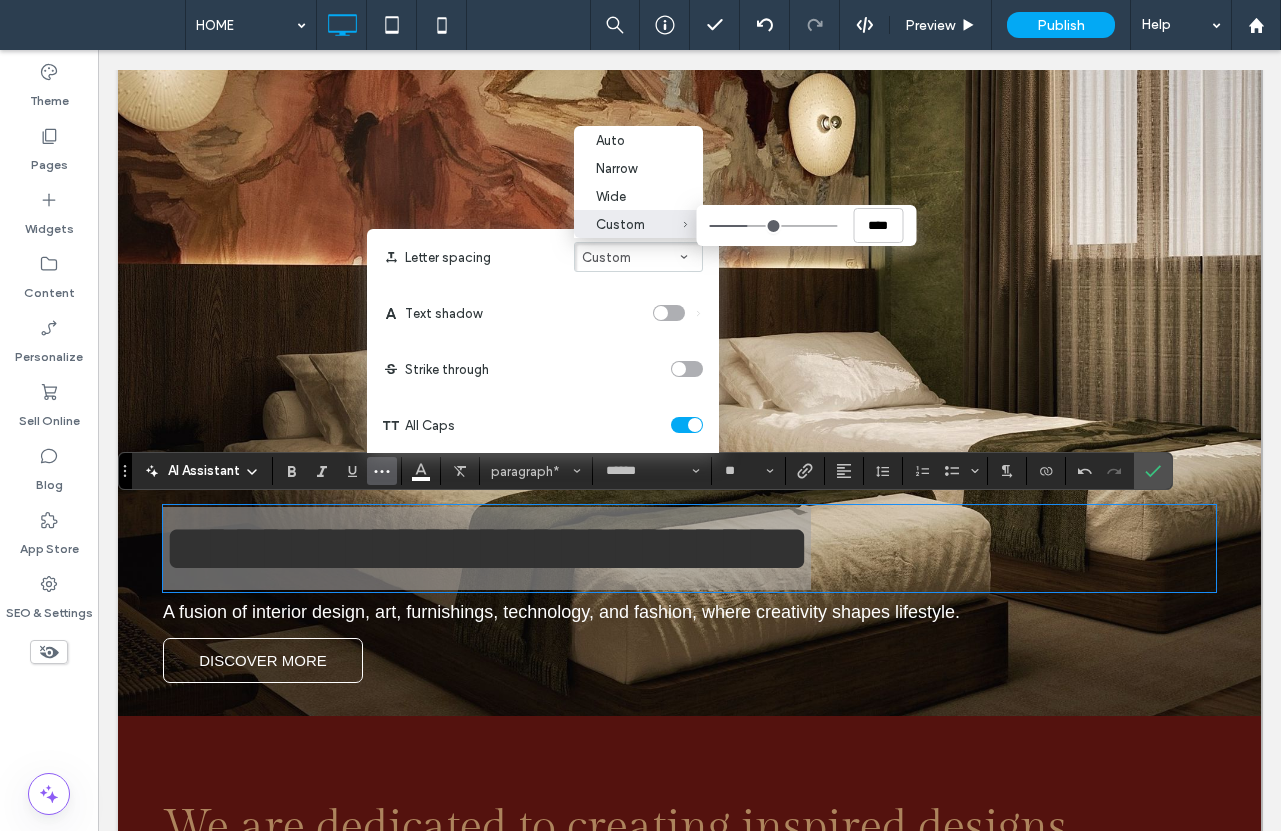 type on "****" 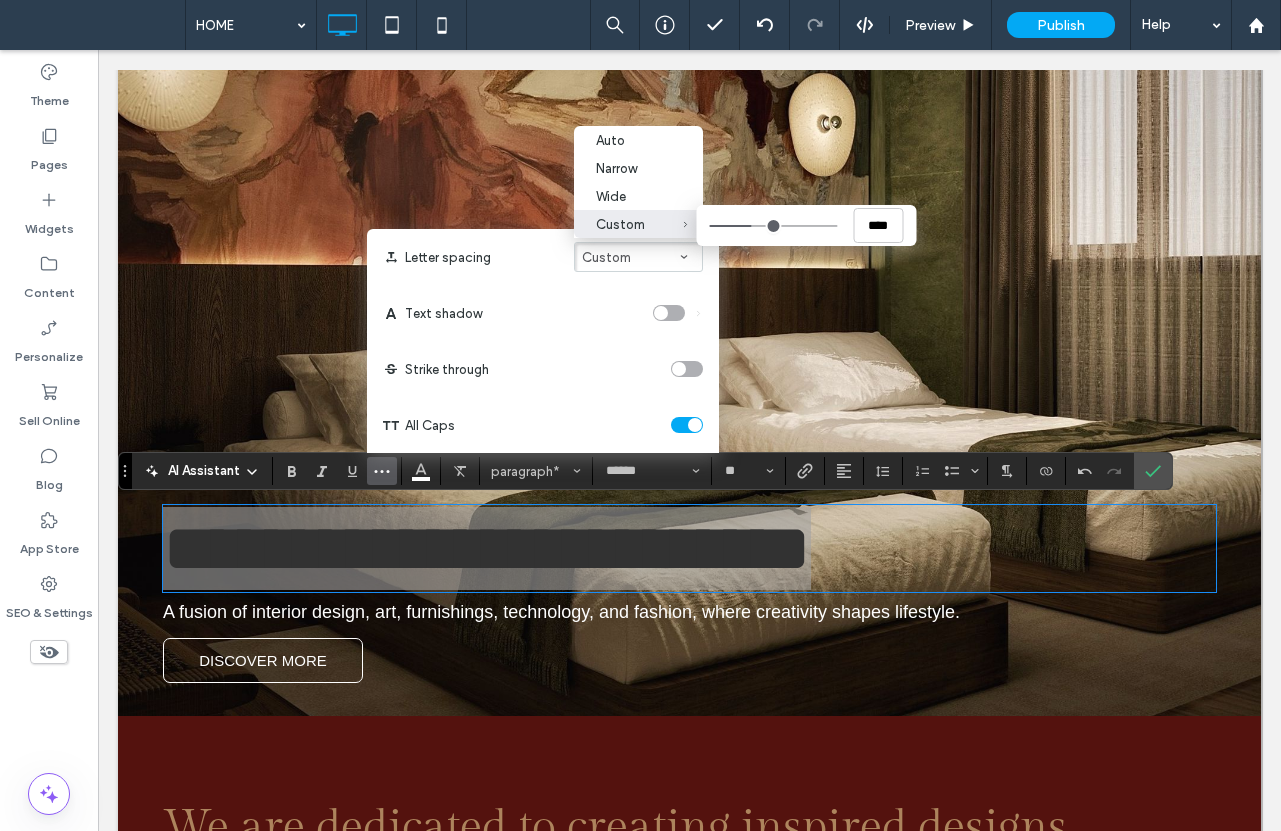 type on "****" 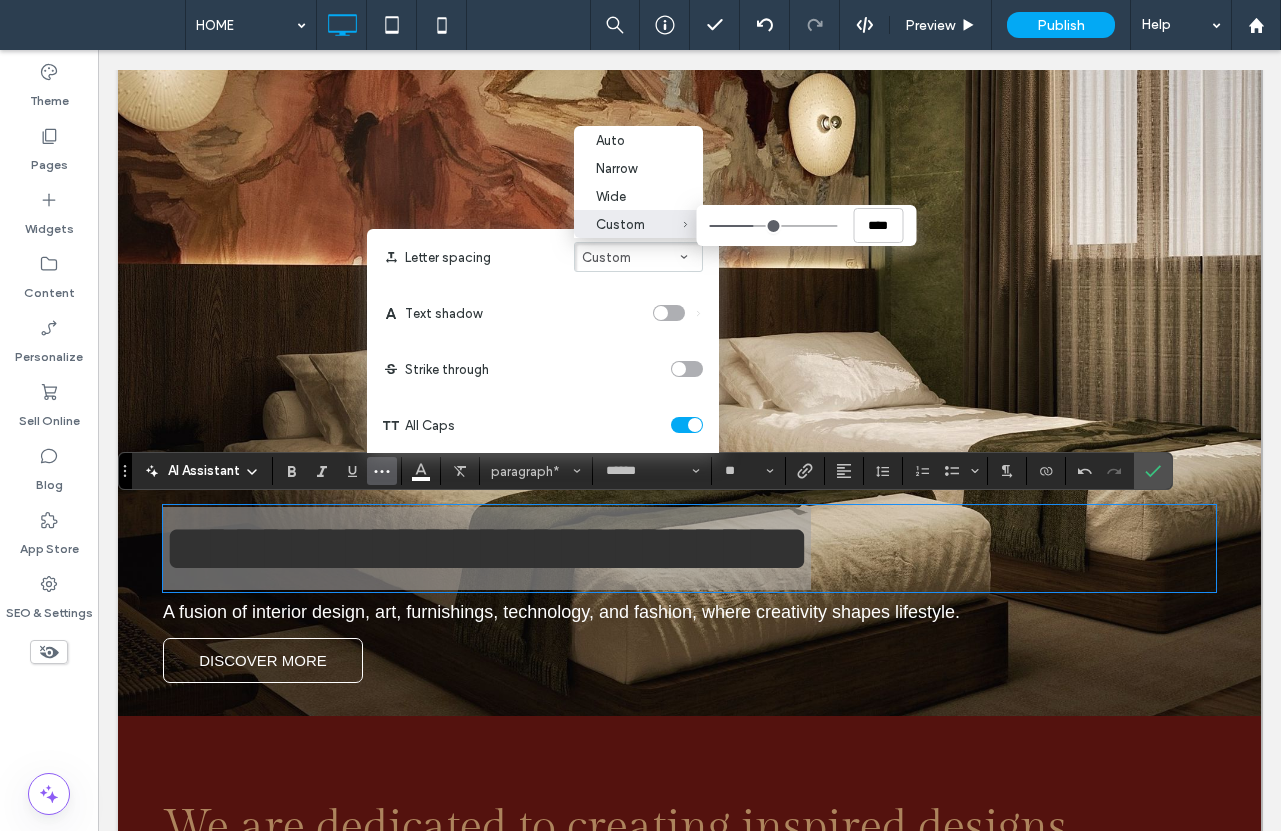 type on "****" 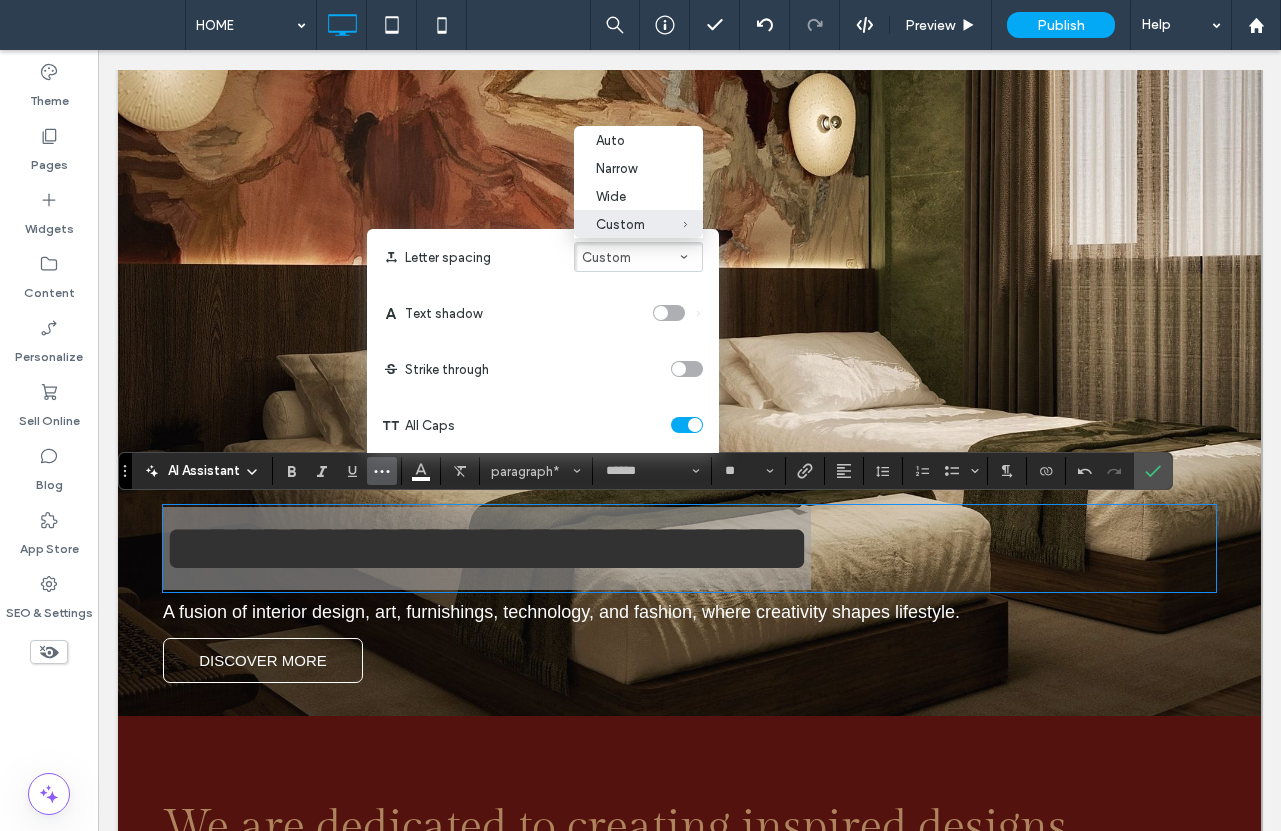 click on "Text shadow" at bounding box center [543, 313] 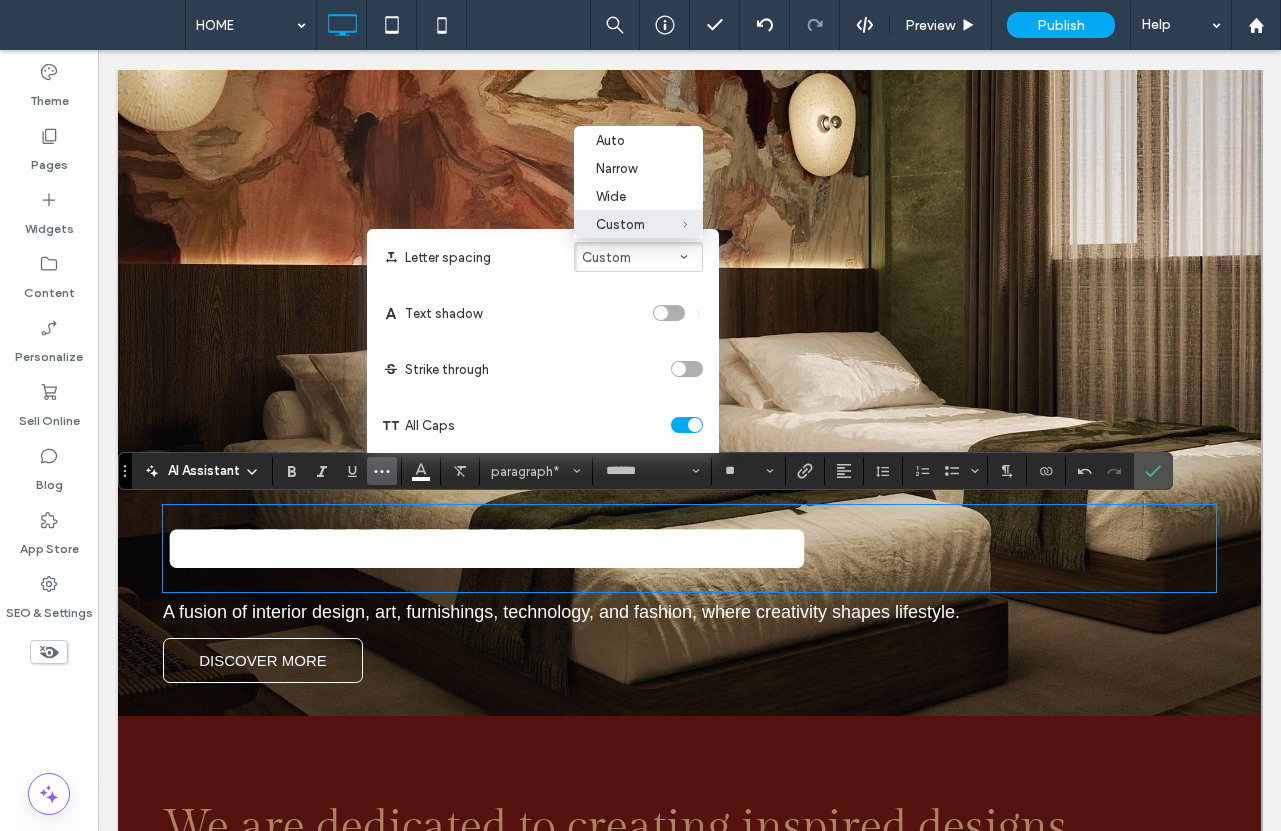 click on "**********" at bounding box center (689, 279) 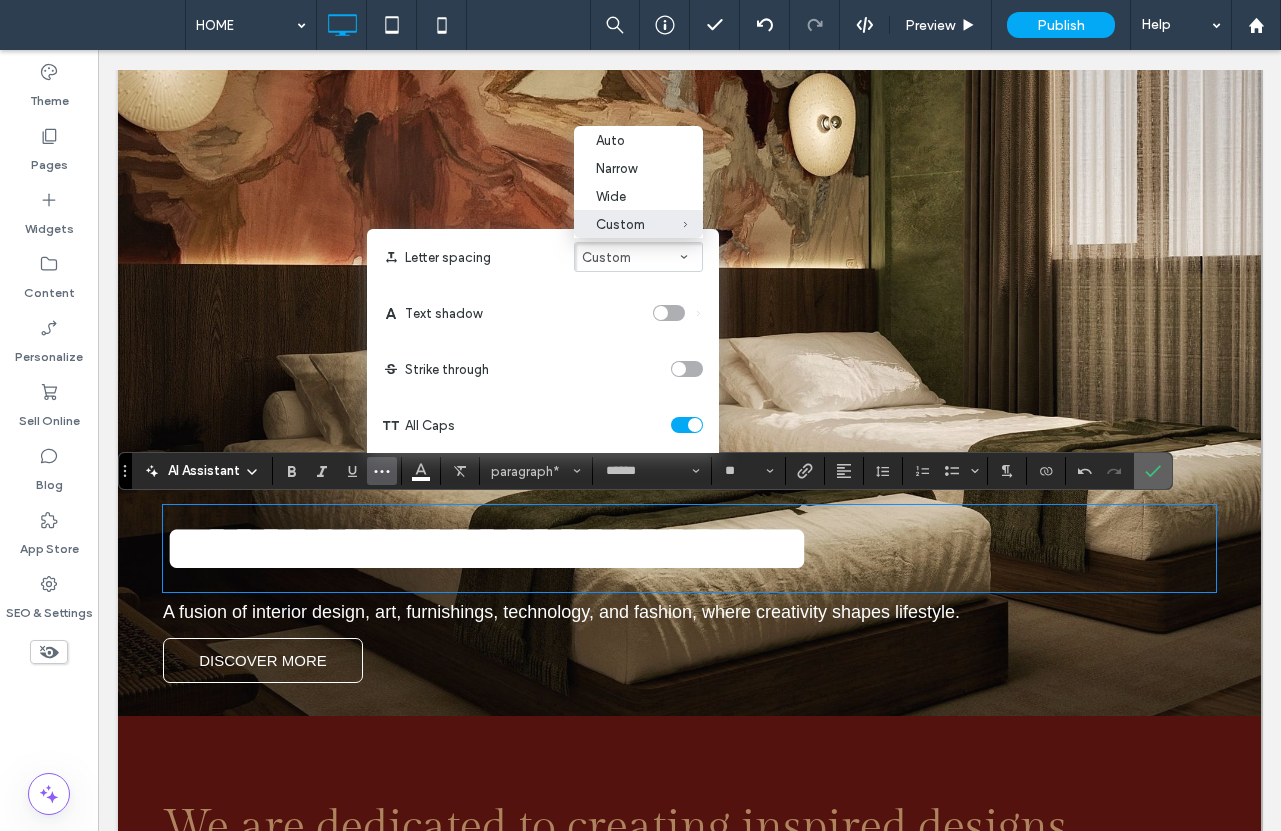 click at bounding box center [1153, 471] 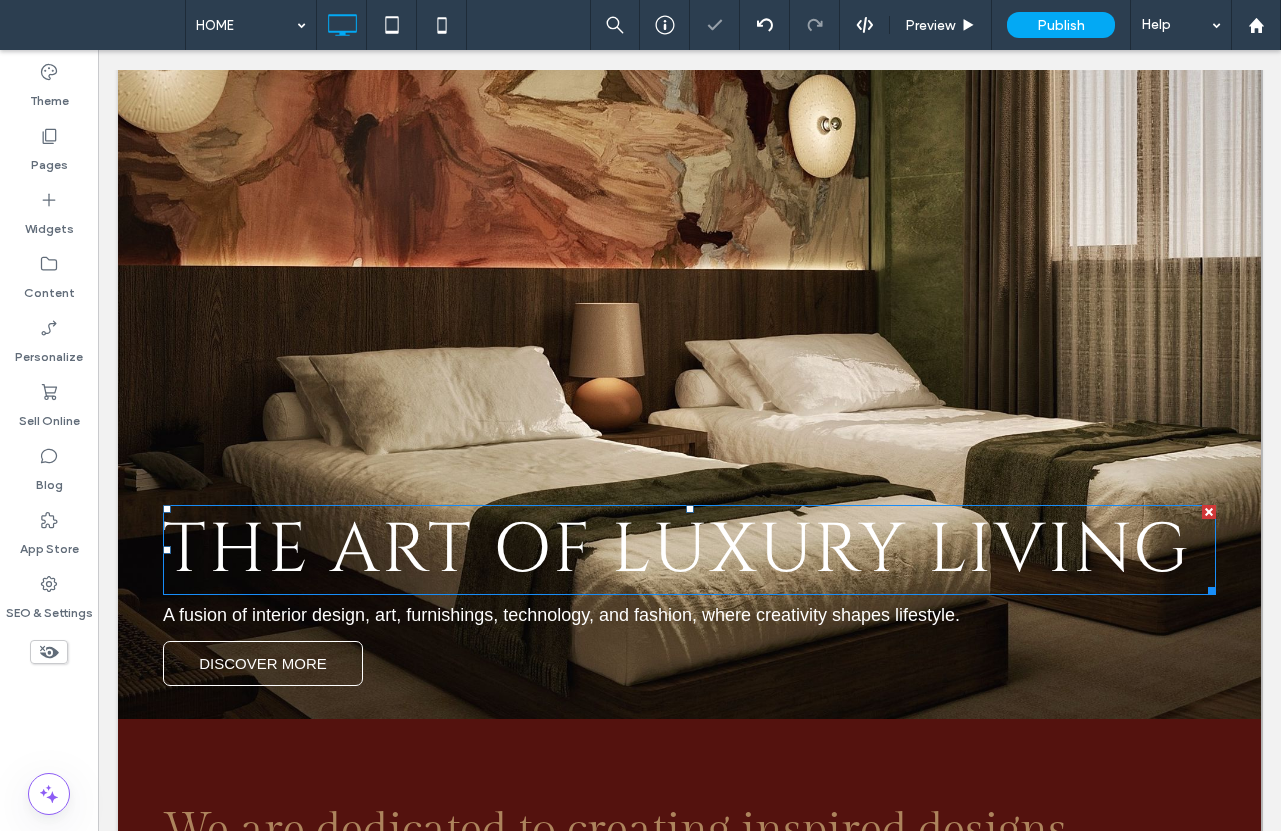 click on "The Art of Luxury Living" at bounding box center (677, 550) 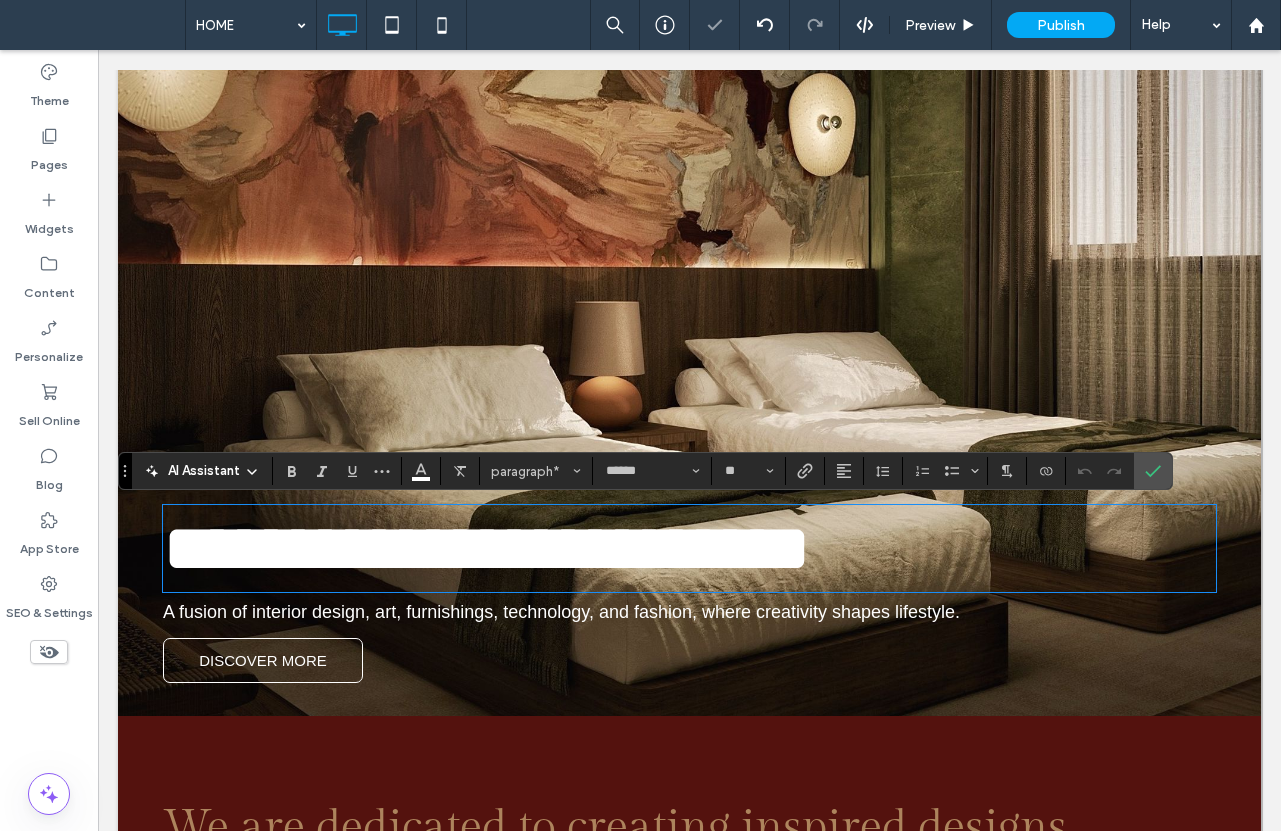 click on "**********" at bounding box center (487, 548) 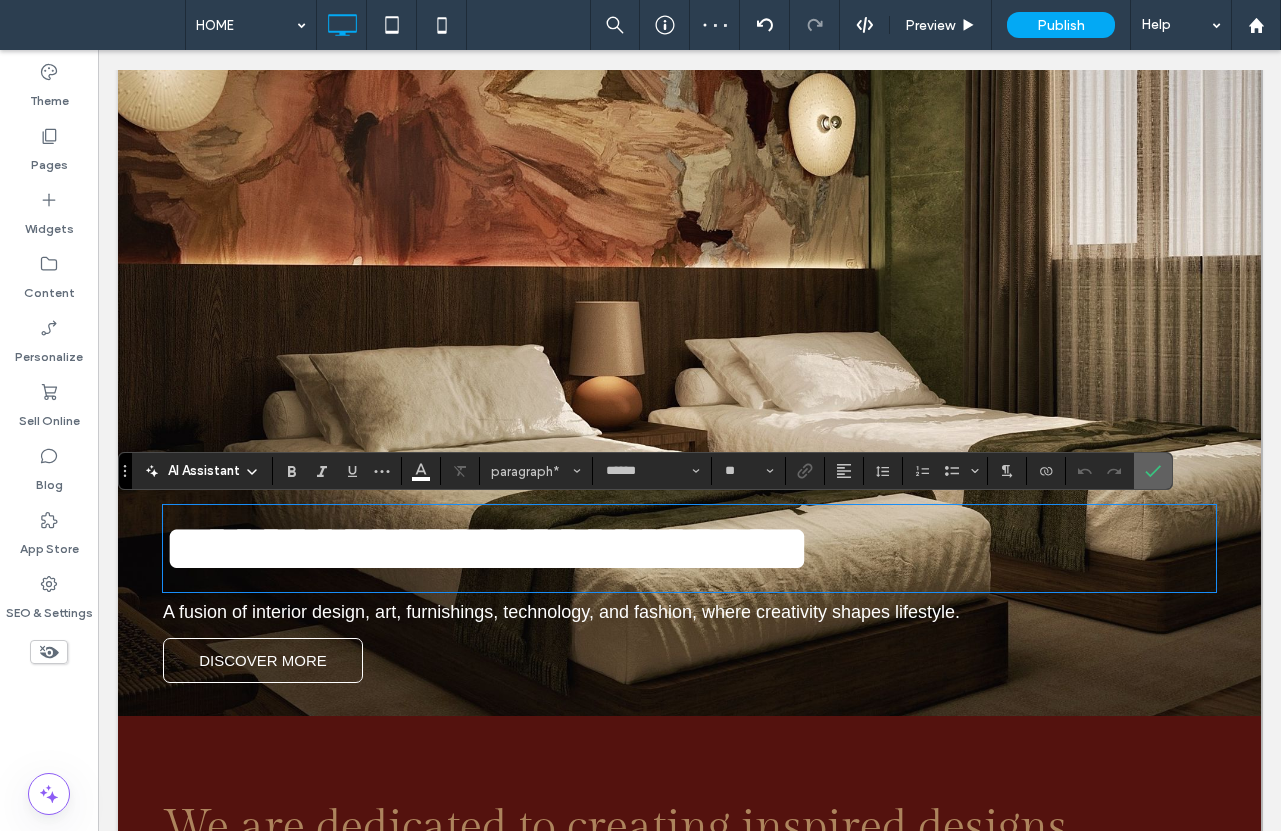 click at bounding box center [1153, 471] 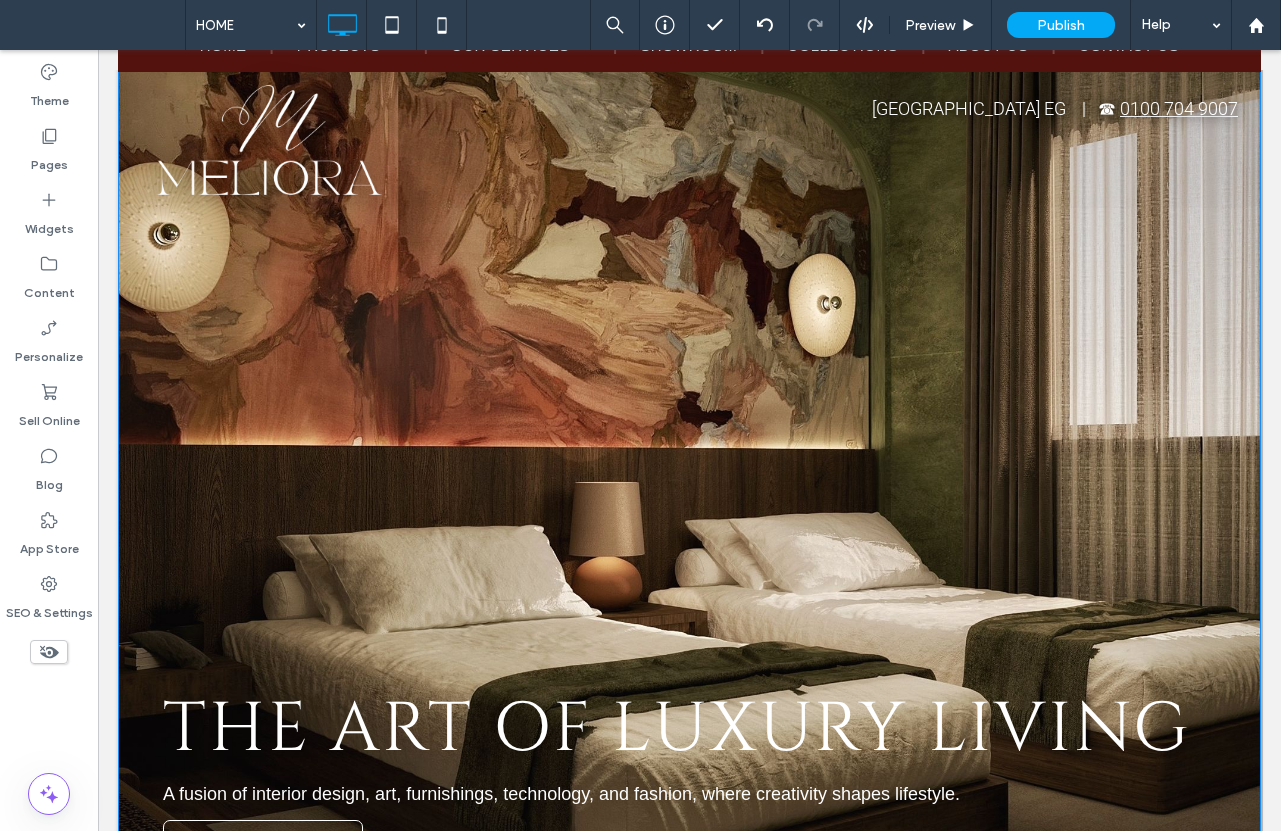 scroll, scrollTop: 55, scrollLeft: 0, axis: vertical 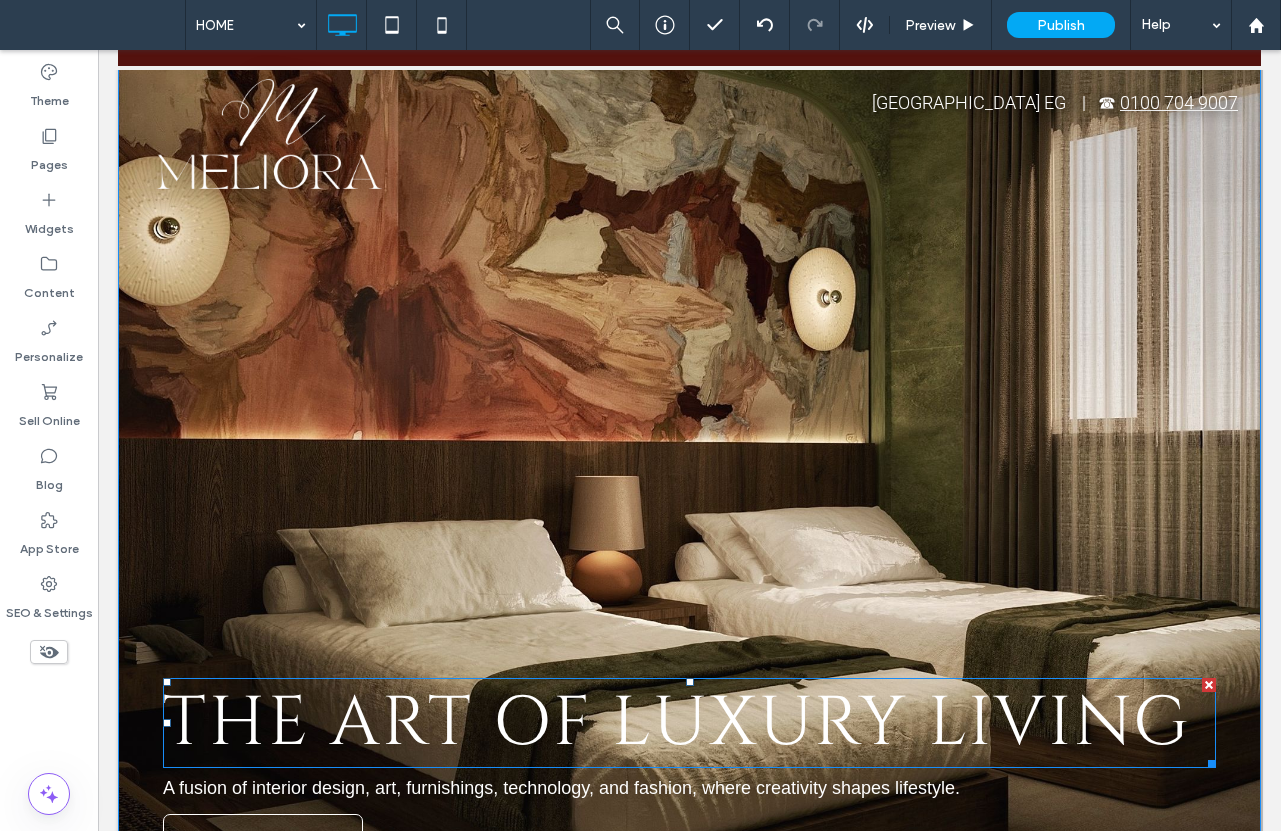 click on "The Art of Luxury Living" at bounding box center (677, 723) 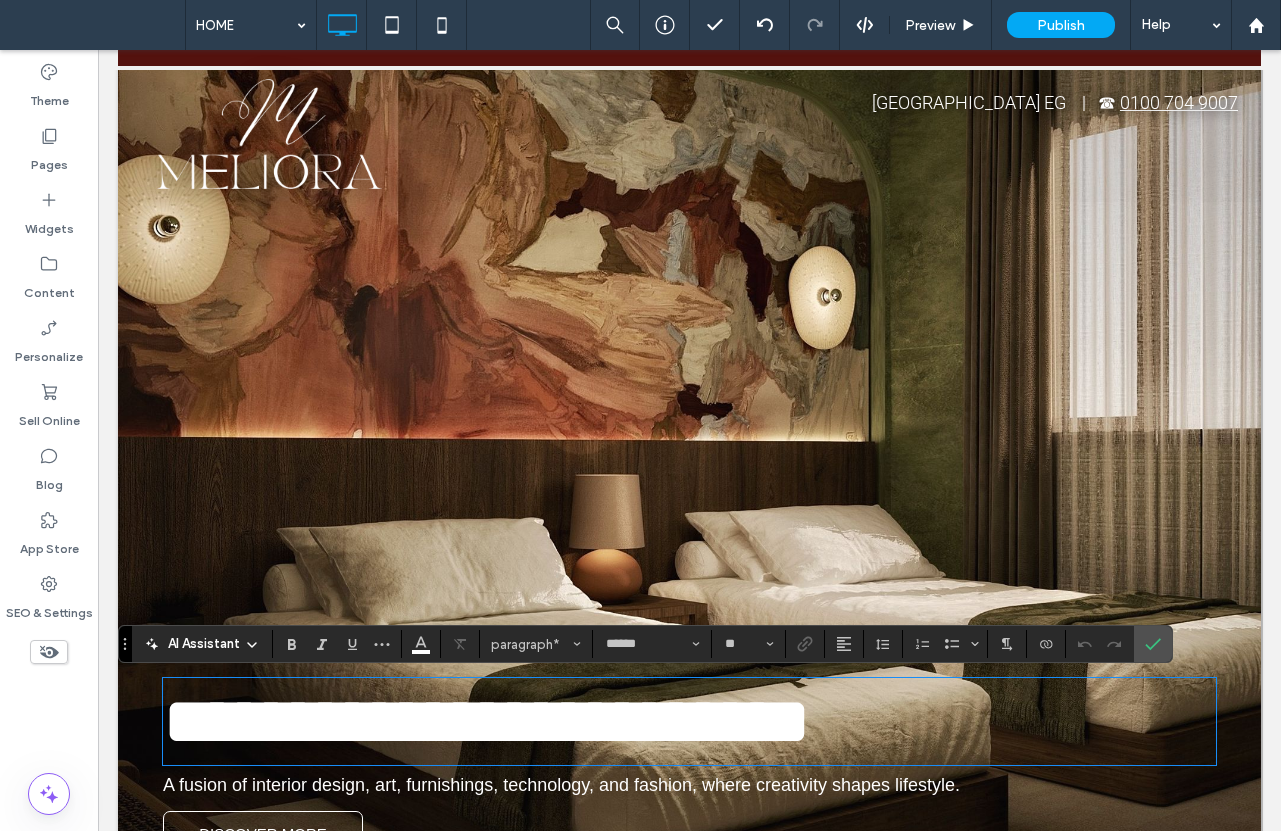 click on "**********" at bounding box center [487, 721] 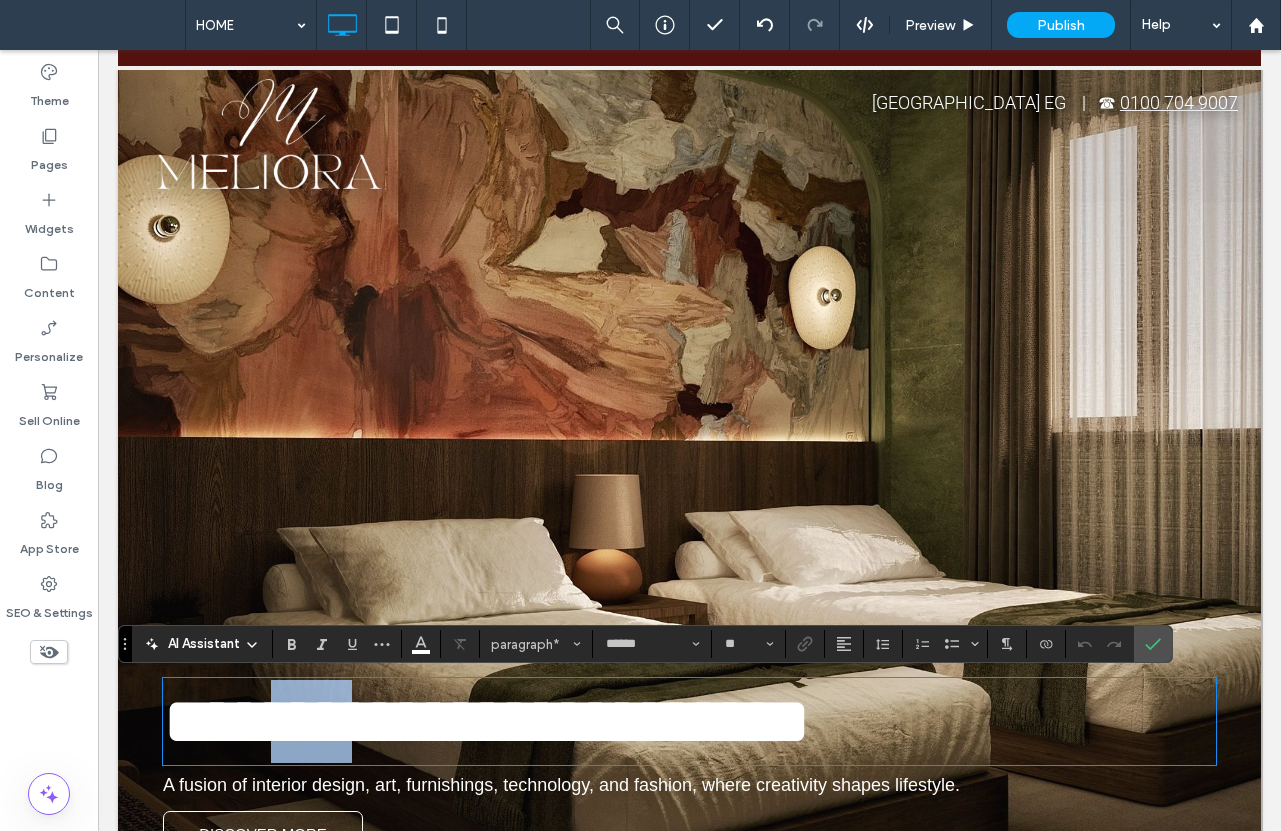click on "**********" at bounding box center [487, 721] 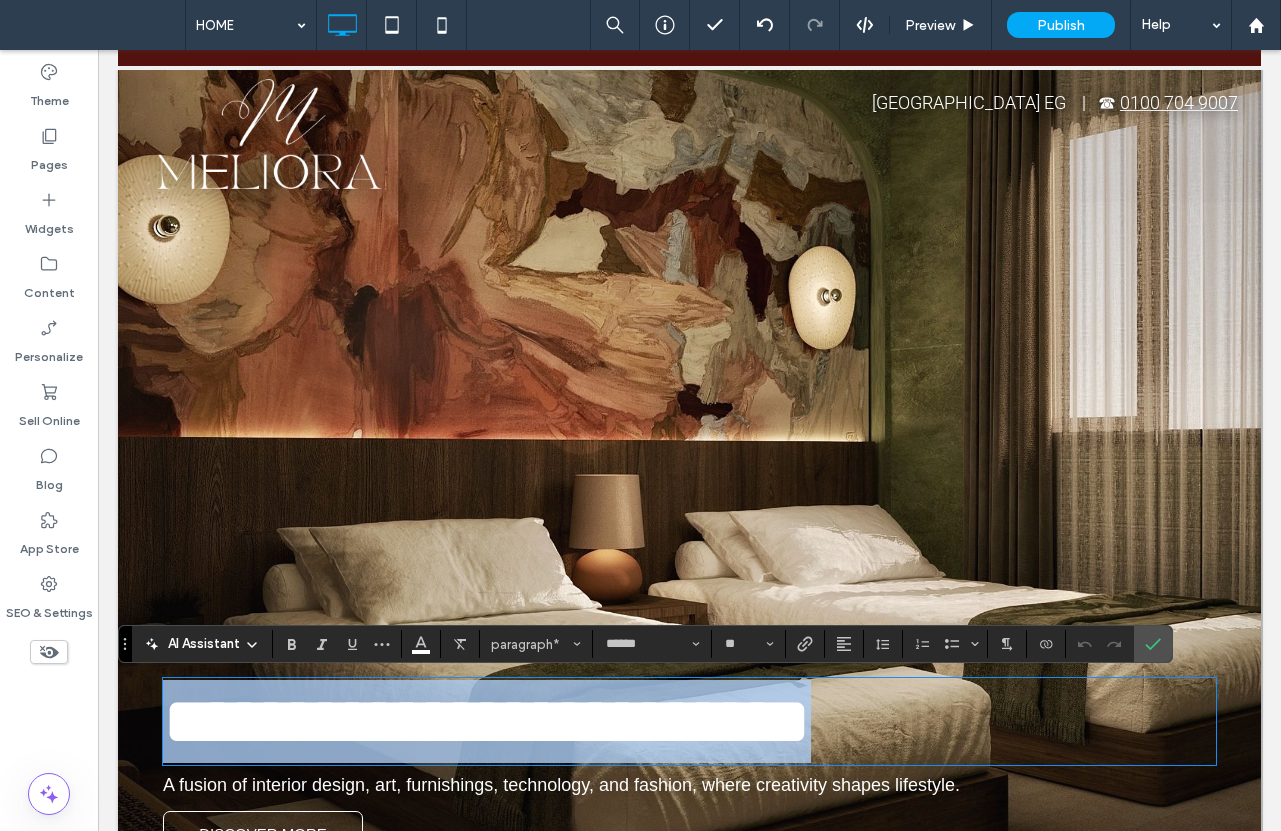 click on "**********" at bounding box center [487, 721] 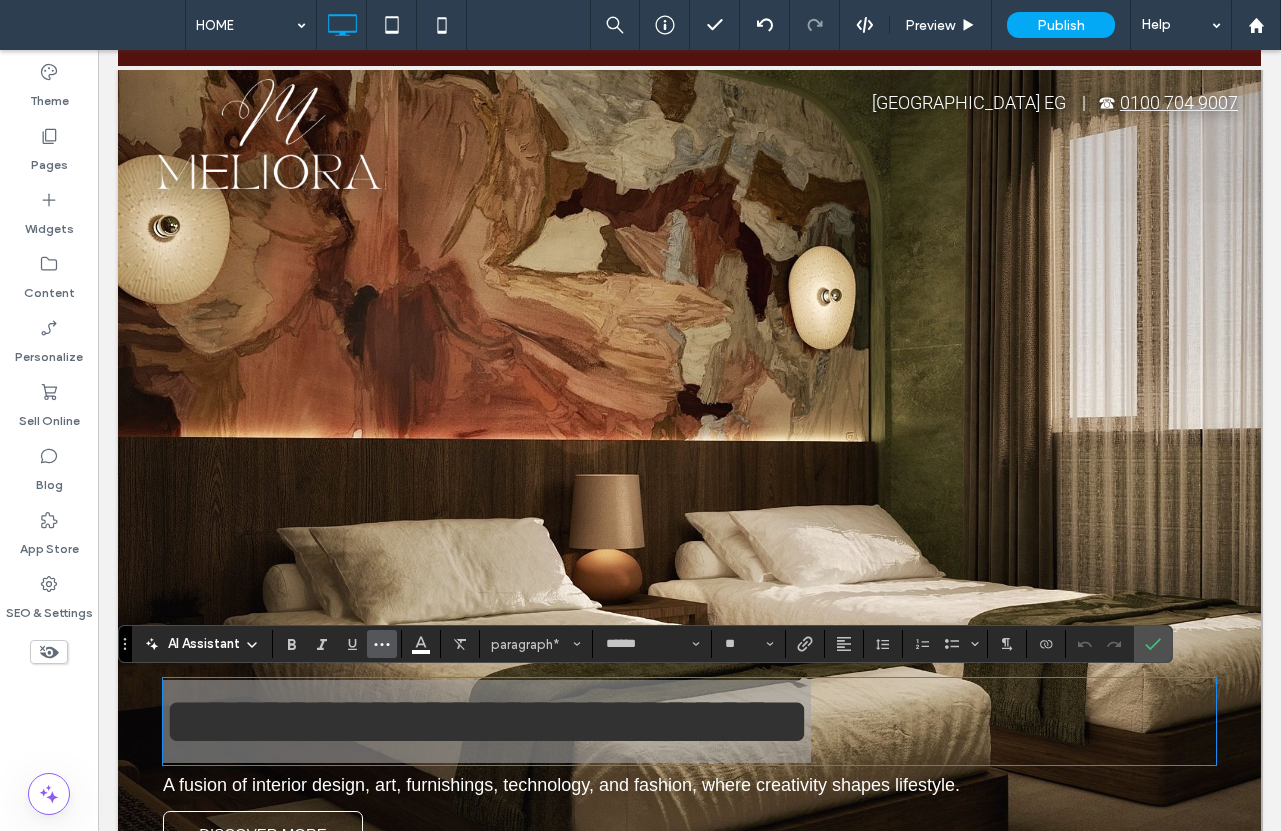 click 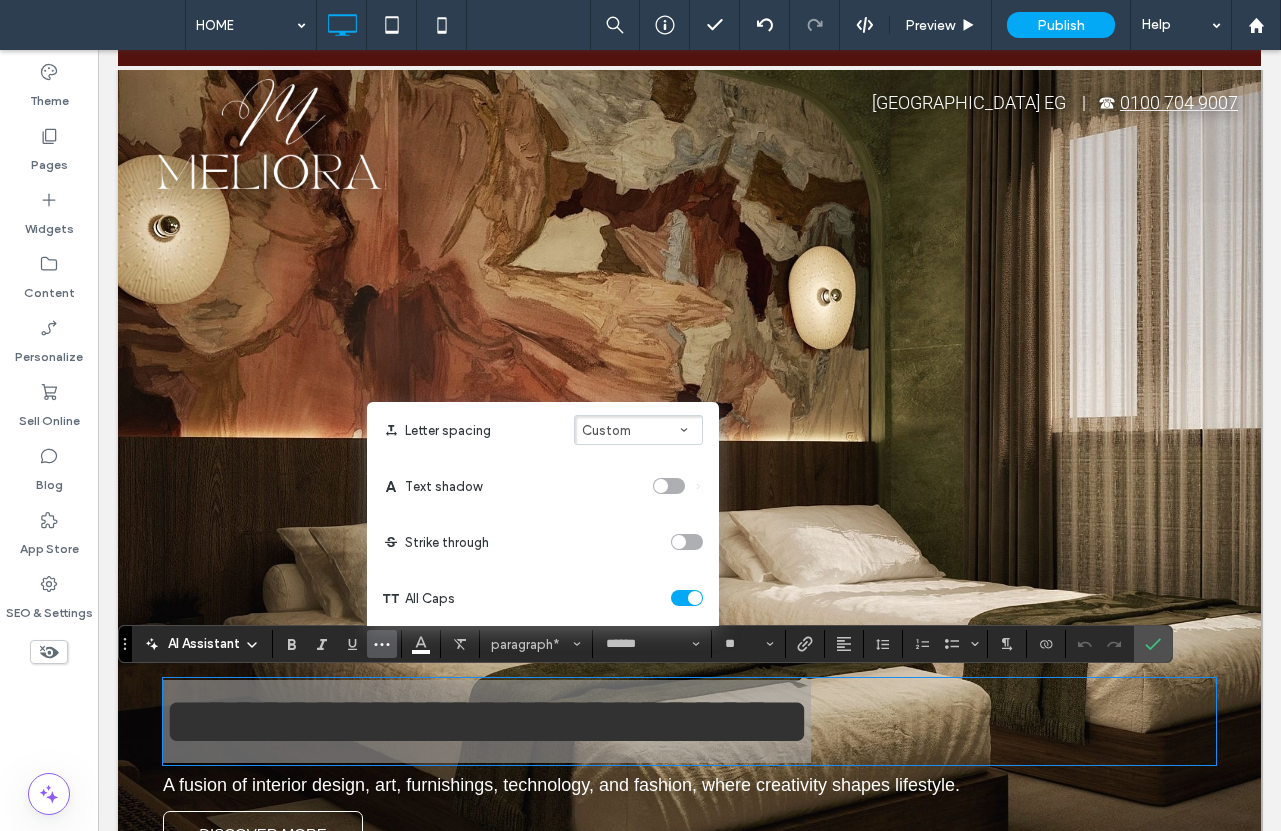 click on "Custom" at bounding box center (638, 430) 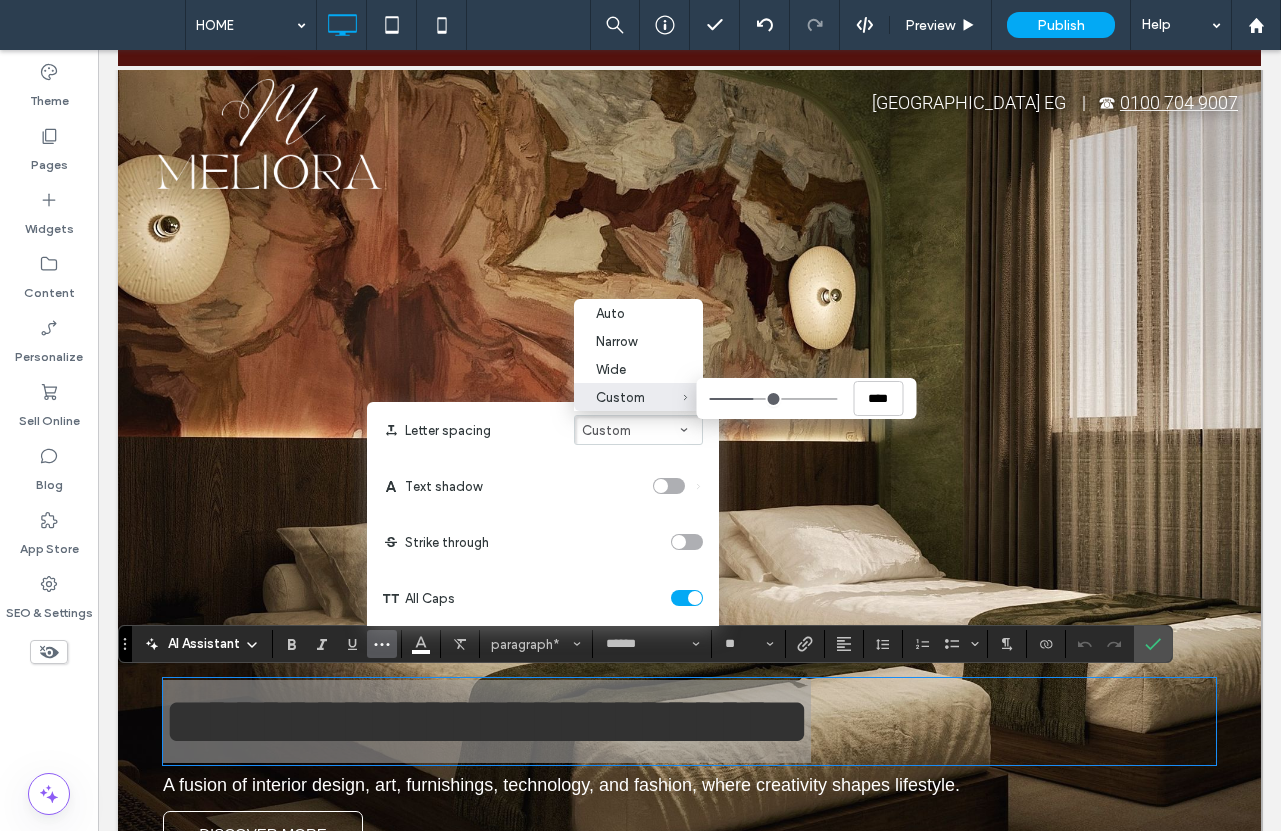 type on "****" 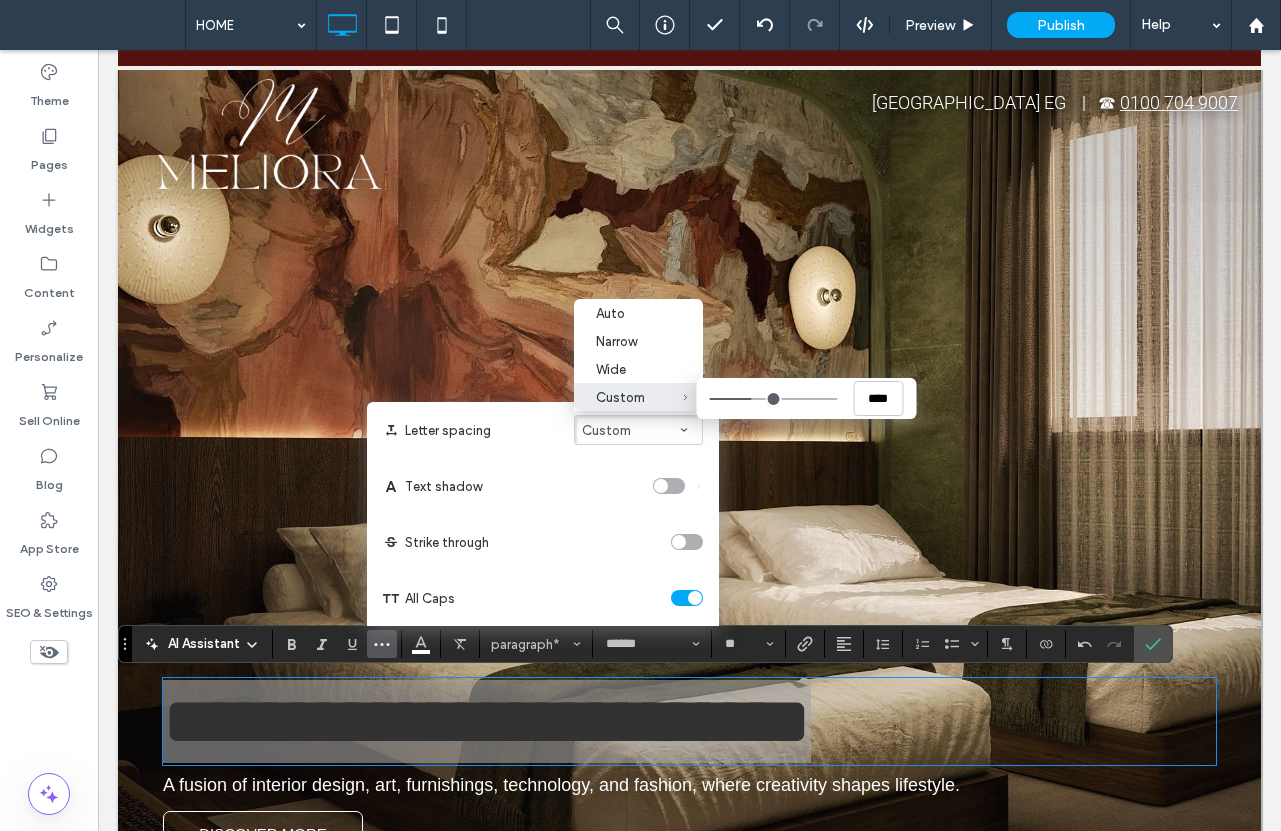 type on "****" 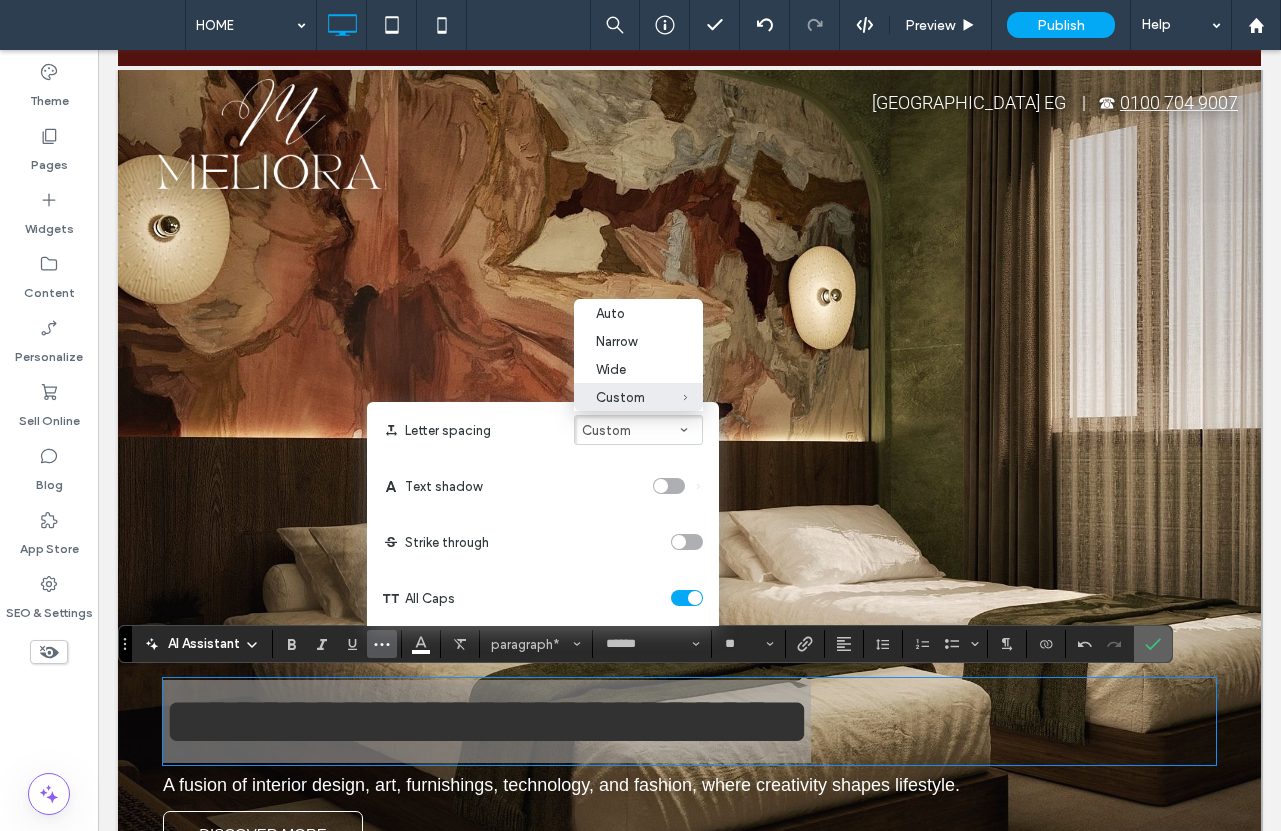 click at bounding box center (1149, 644) 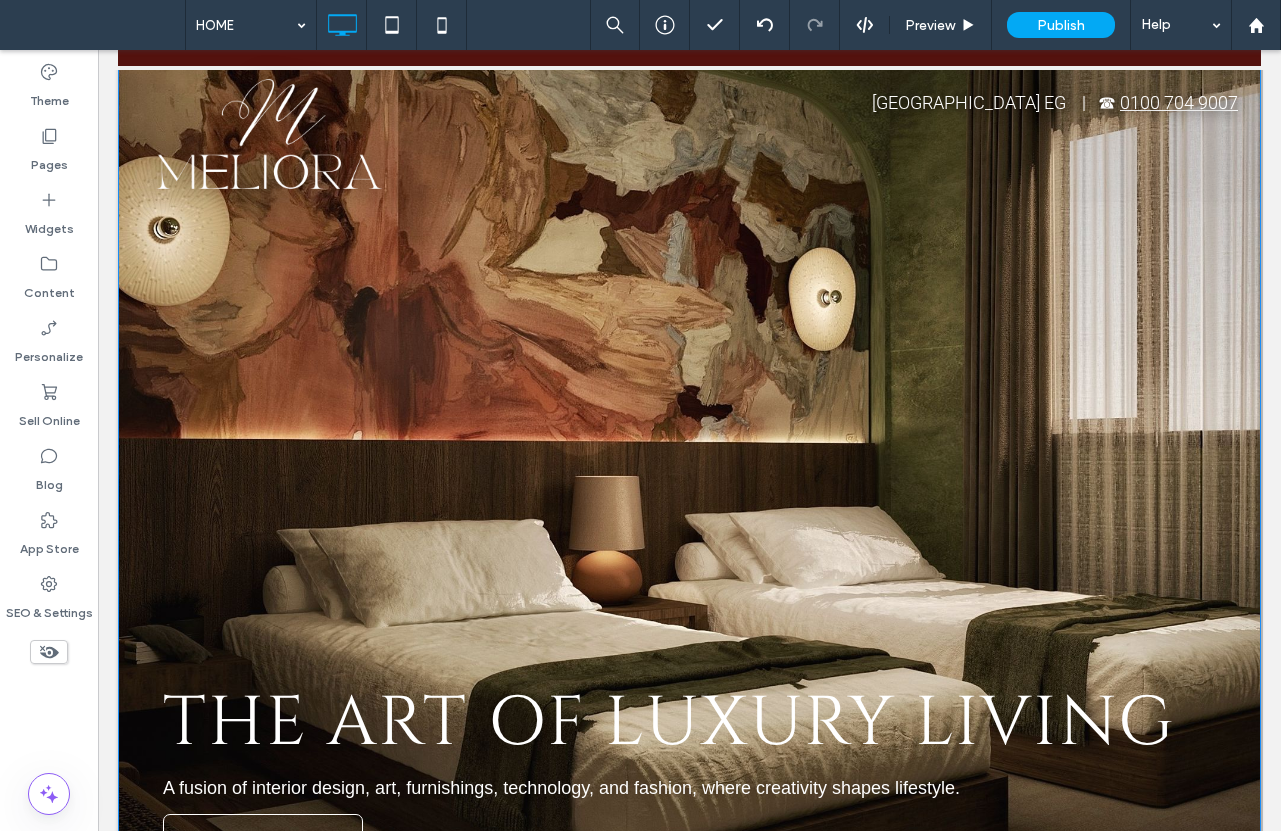 scroll, scrollTop: 0, scrollLeft: 0, axis: both 